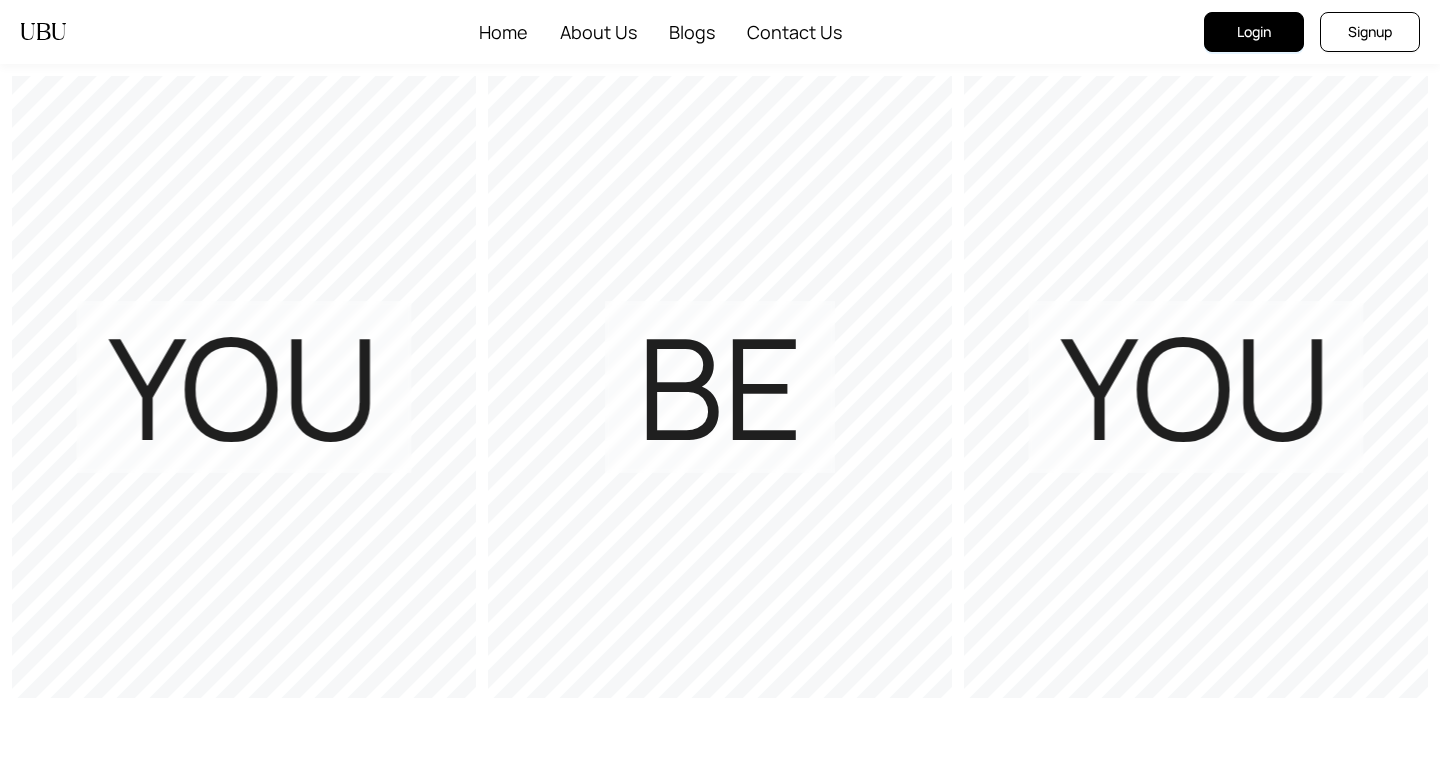 scroll, scrollTop: 0, scrollLeft: 0, axis: both 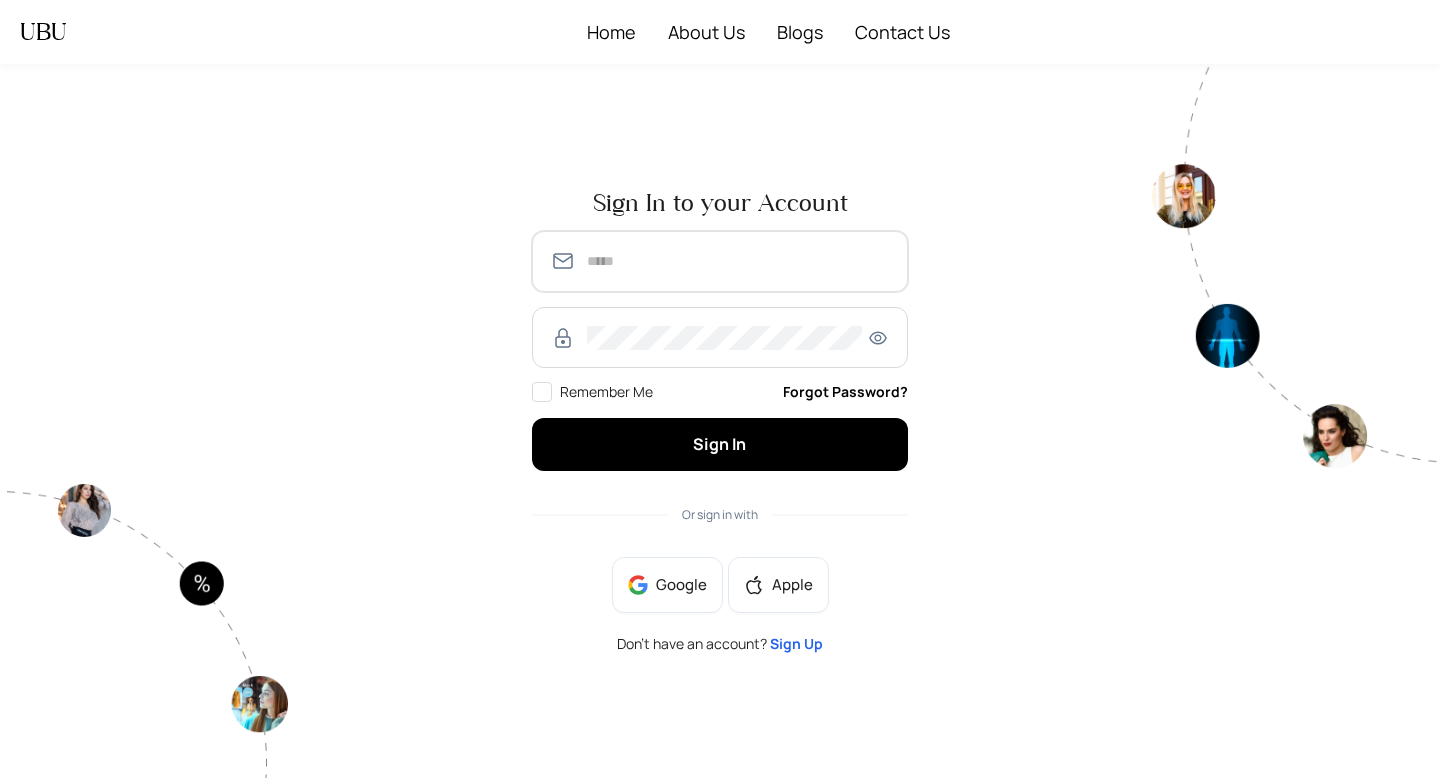 type on "**********" 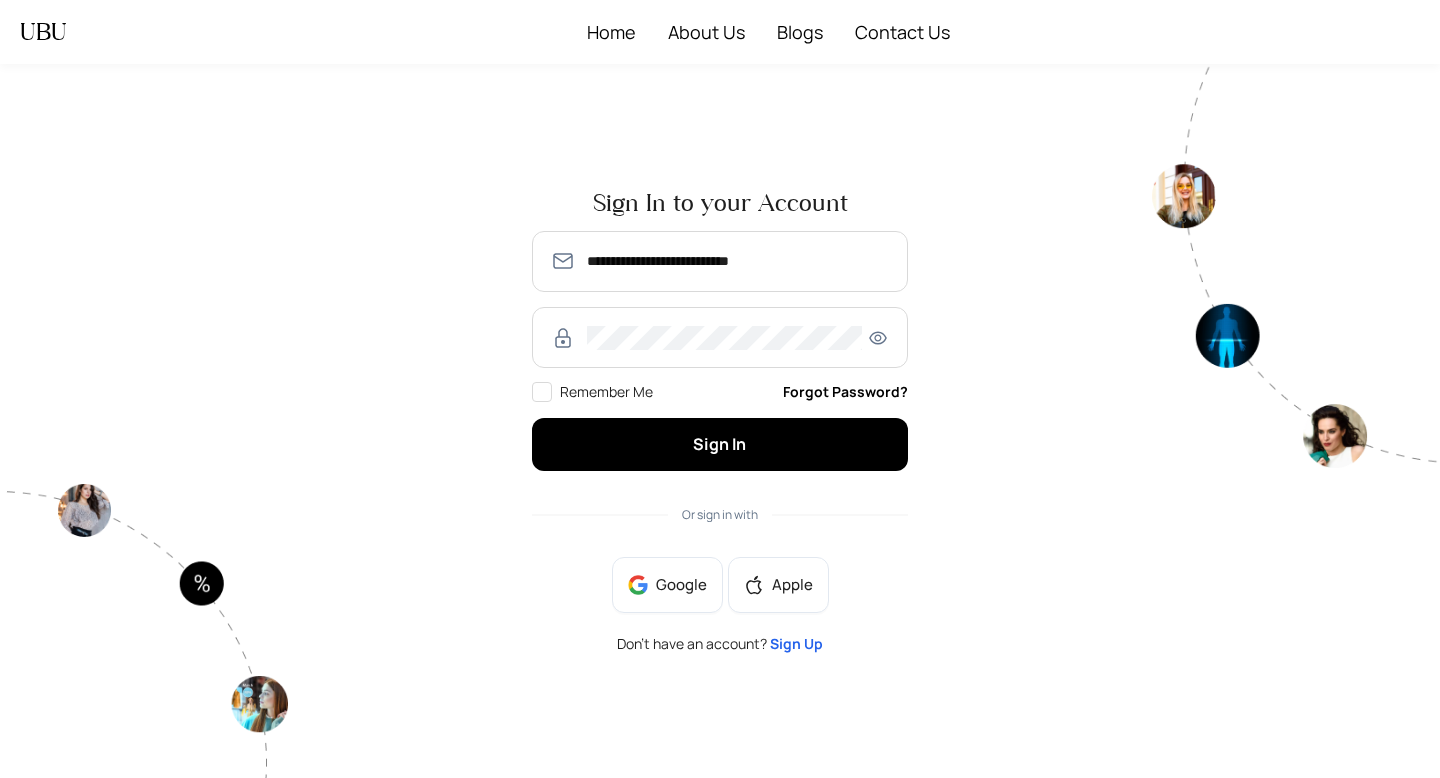 click on "Sign Up" at bounding box center [796, 643] 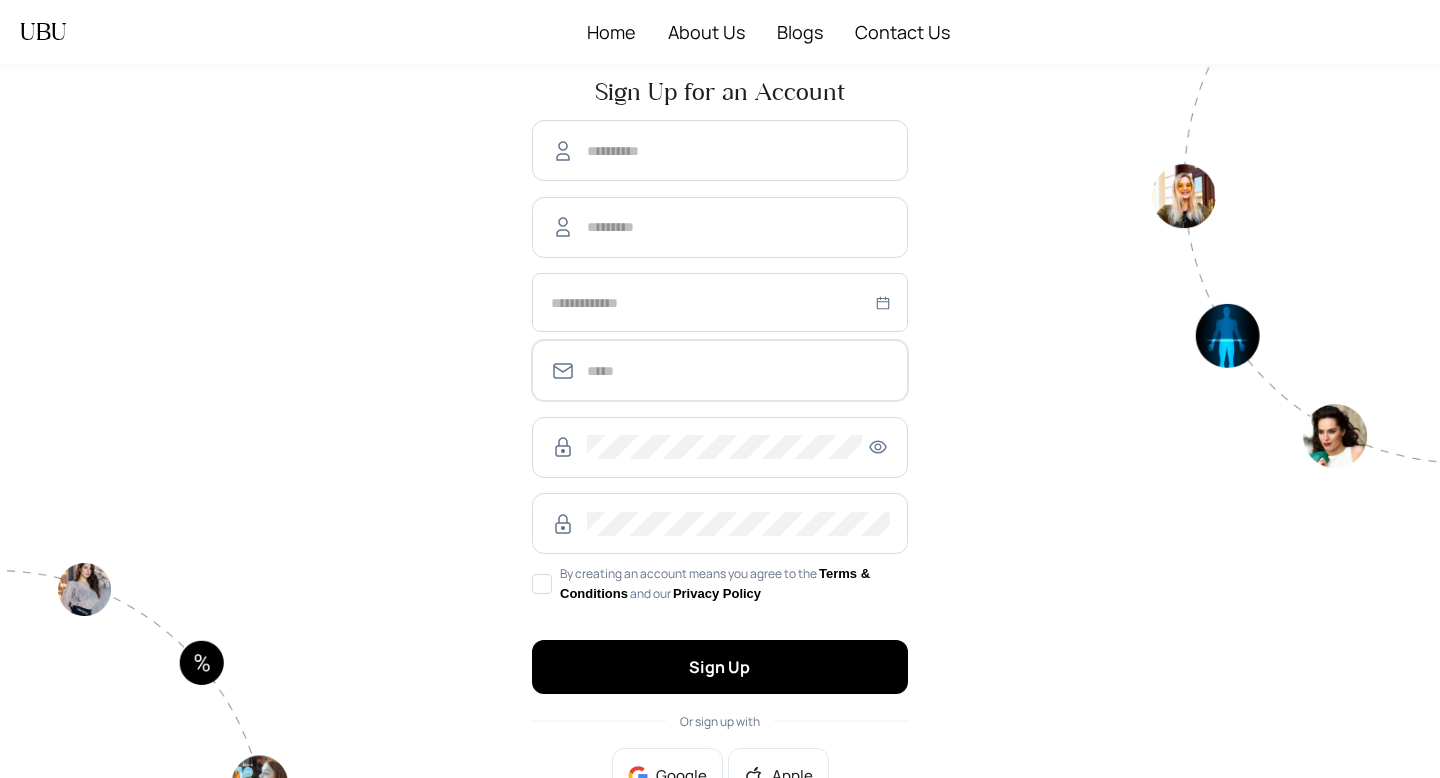 type on "**********" 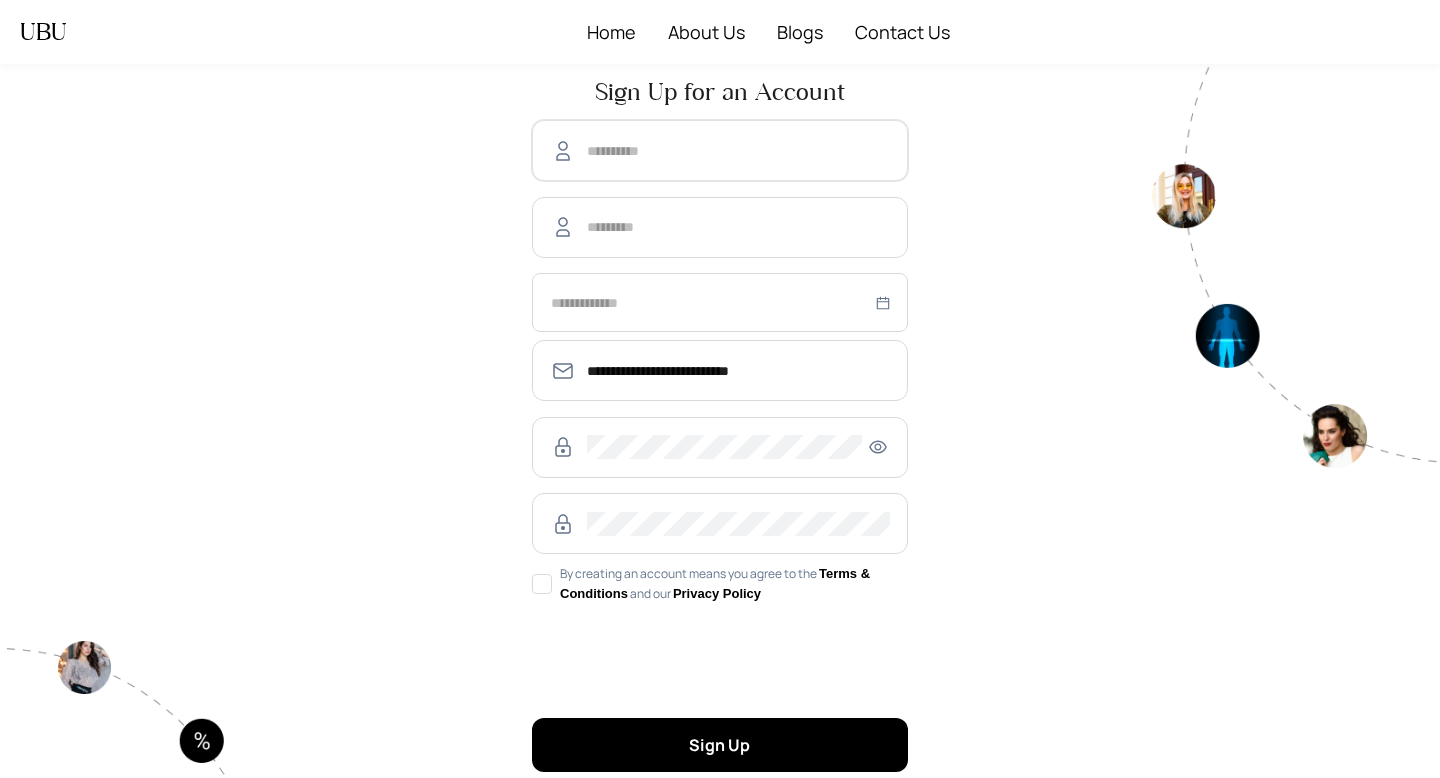 click at bounding box center [738, 151] 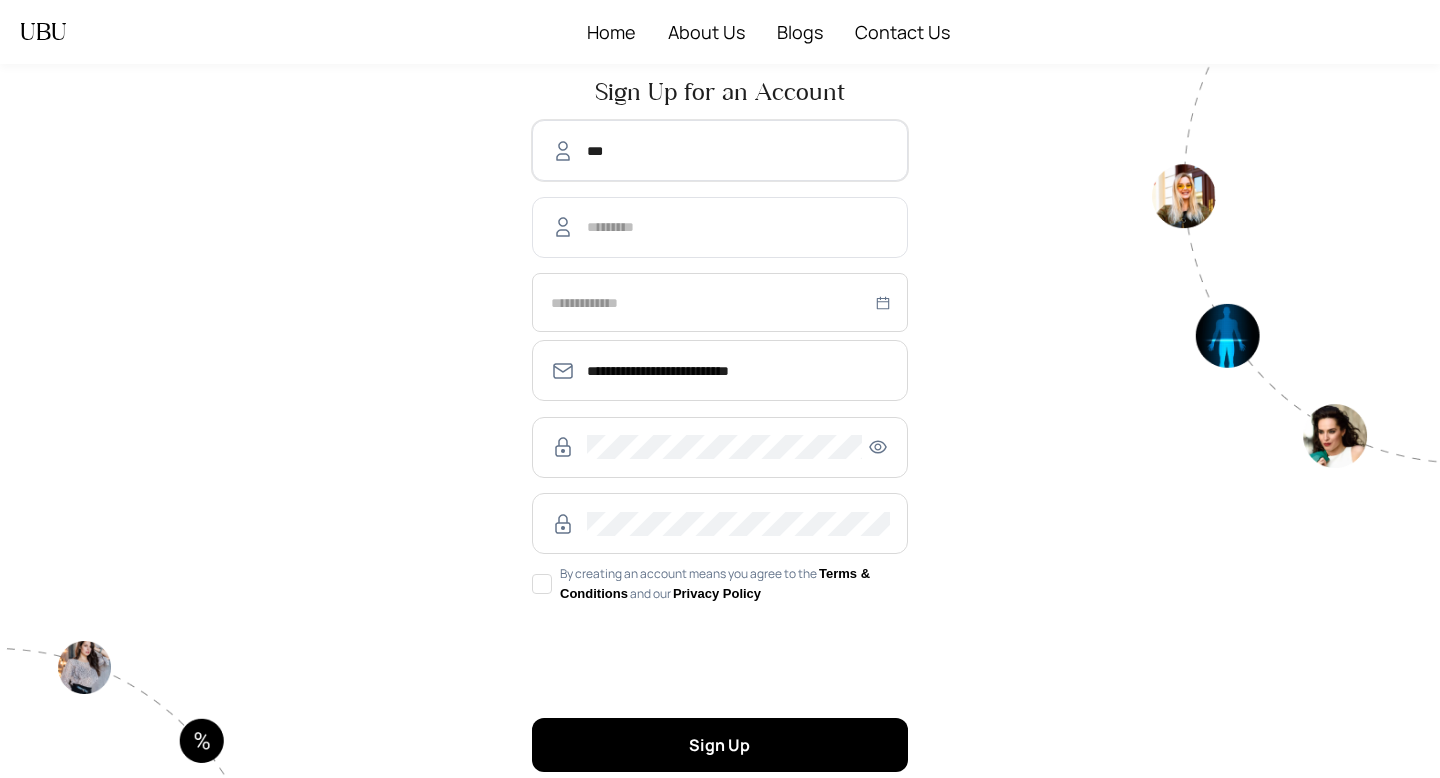 type on "***" 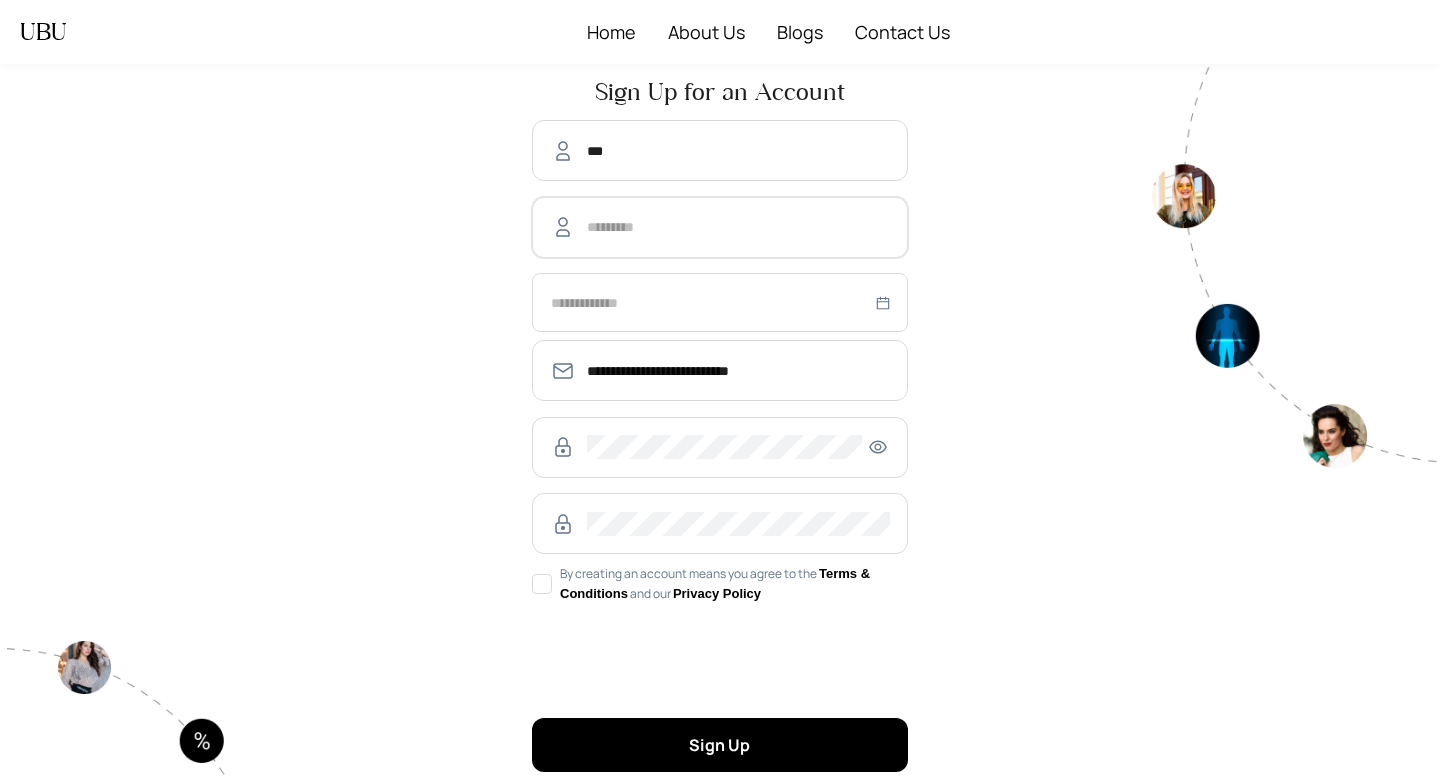 click at bounding box center [738, 227] 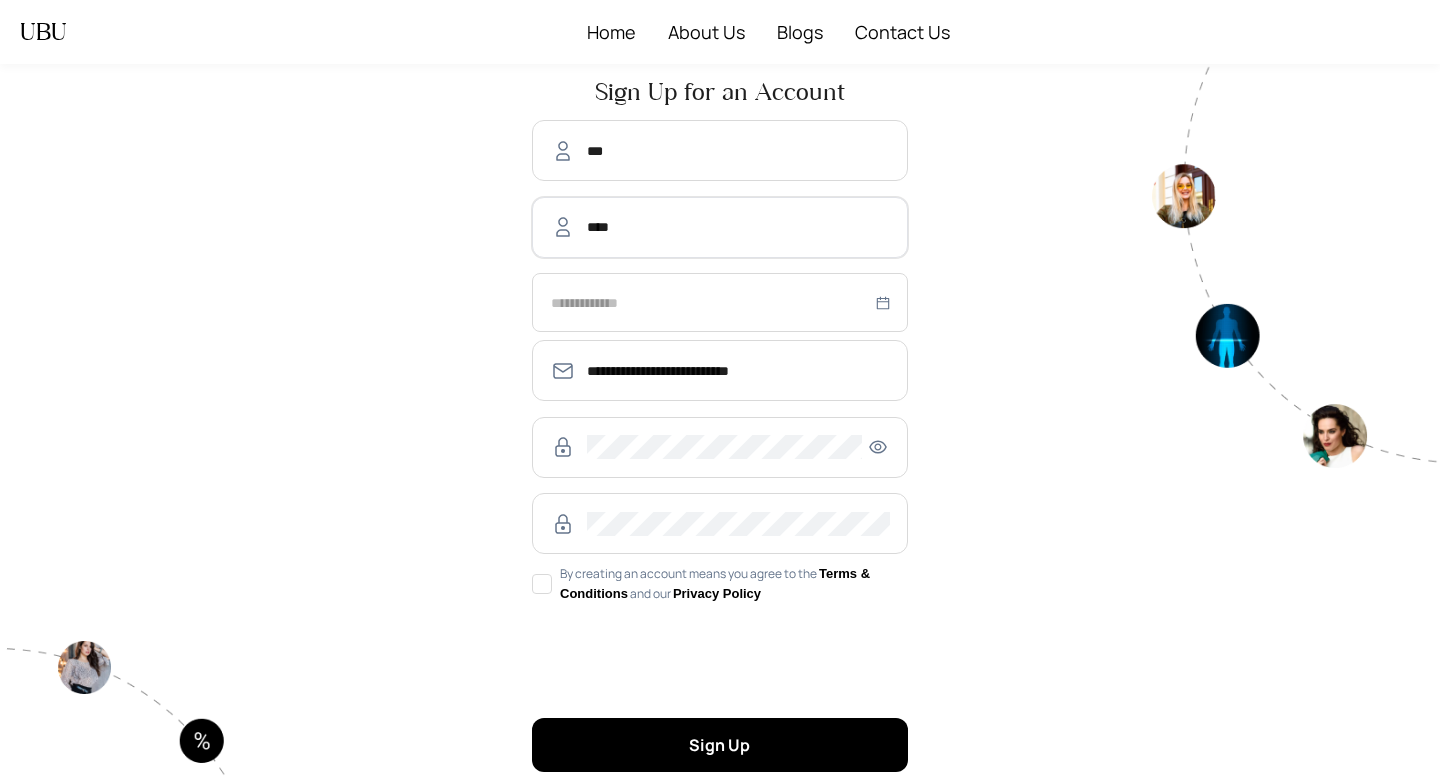 type on "****" 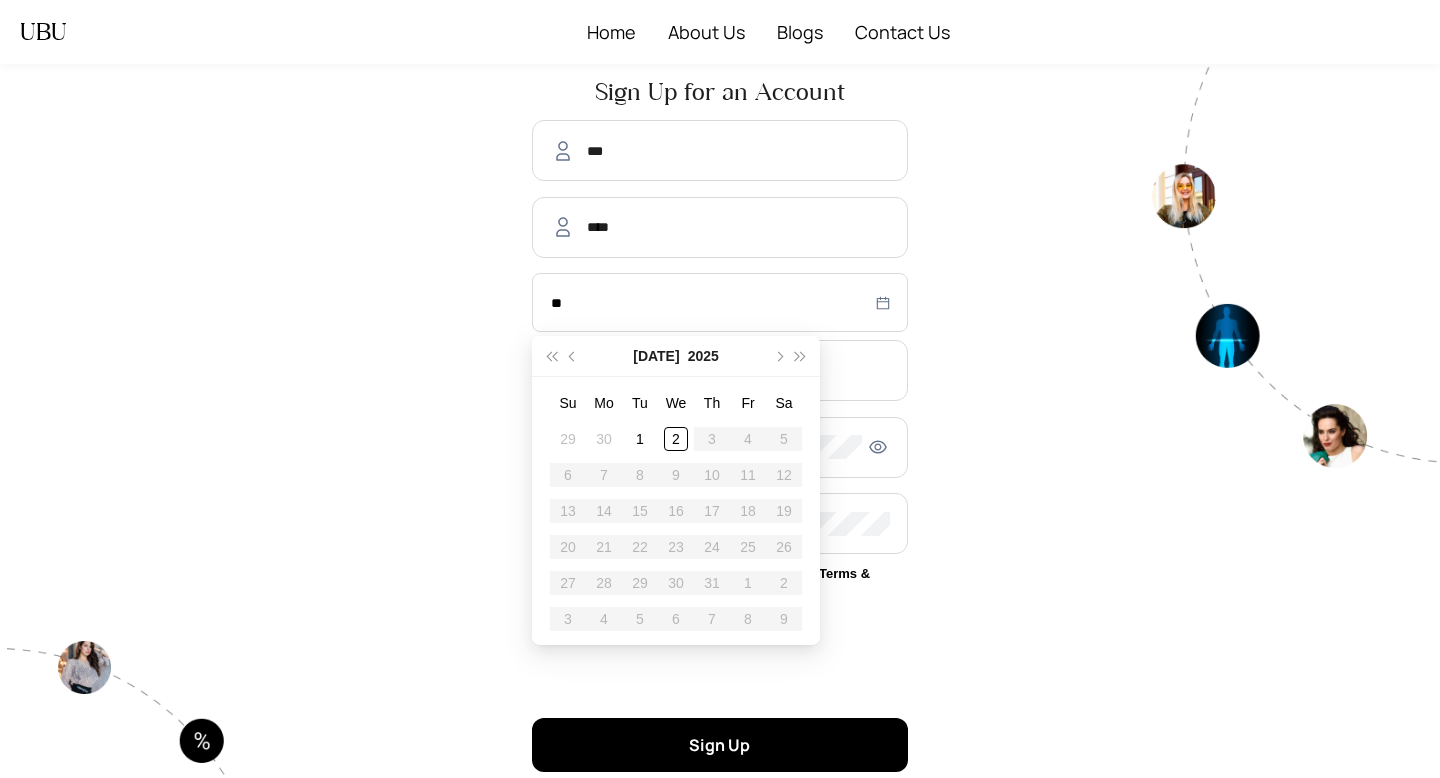 click on "22" at bounding box center (640, 547) 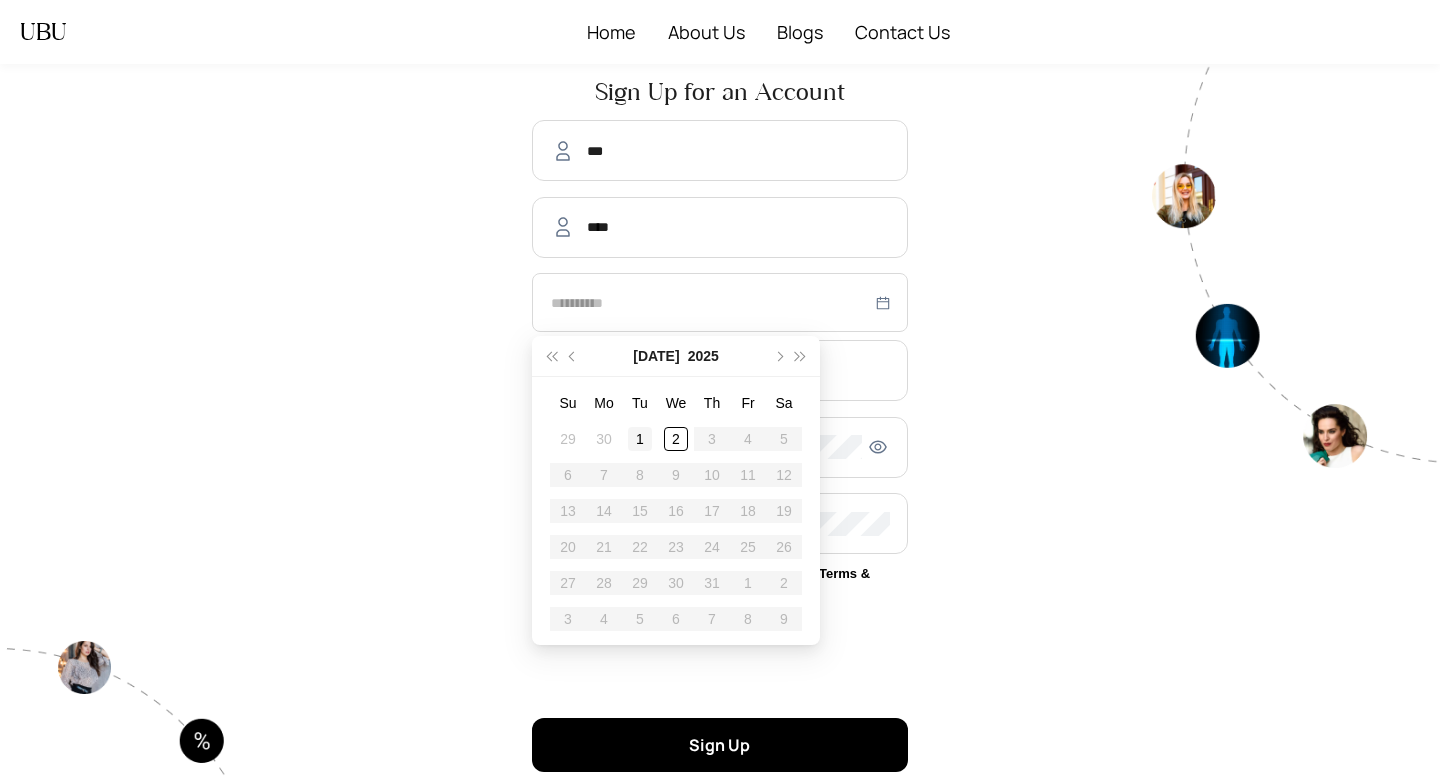 type on "**********" 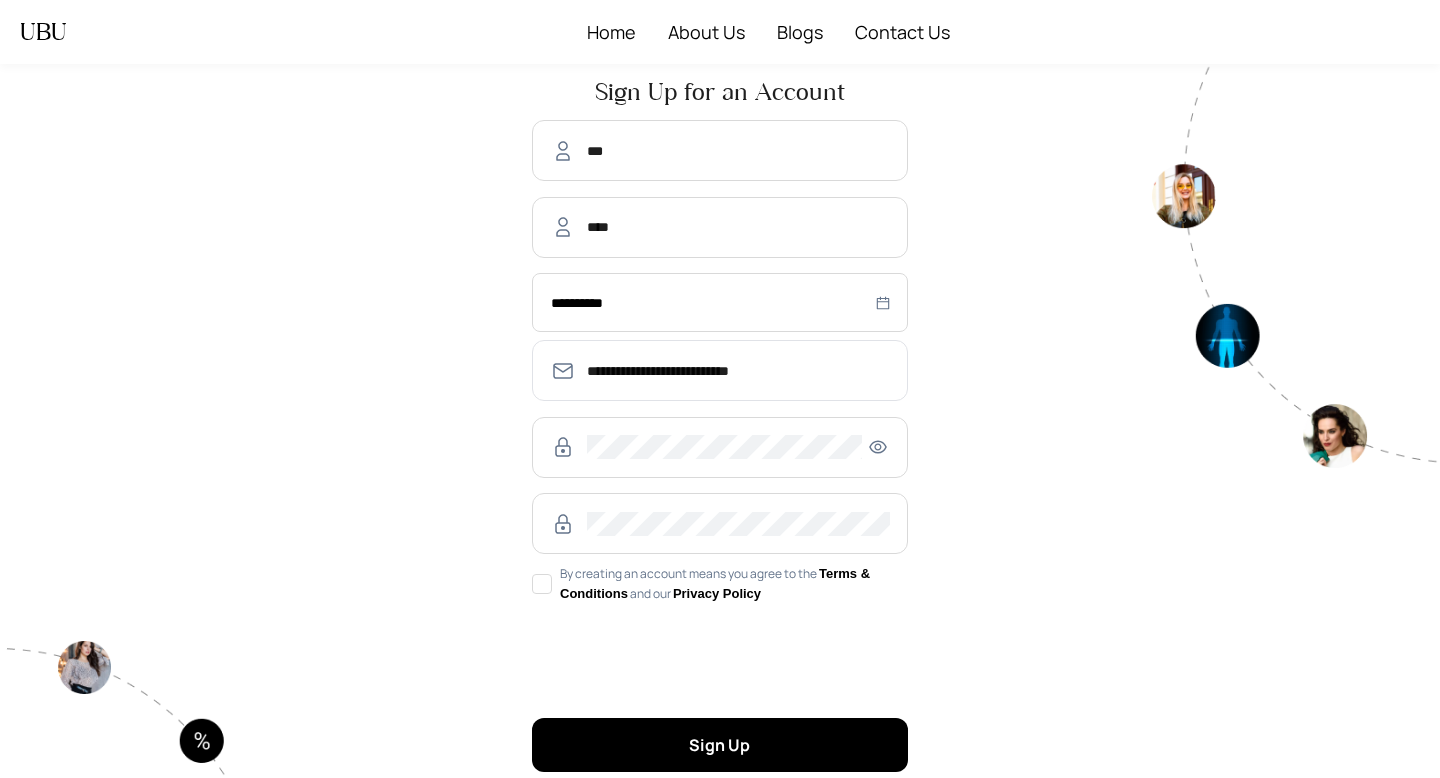 click on "**********" at bounding box center (720, 370) 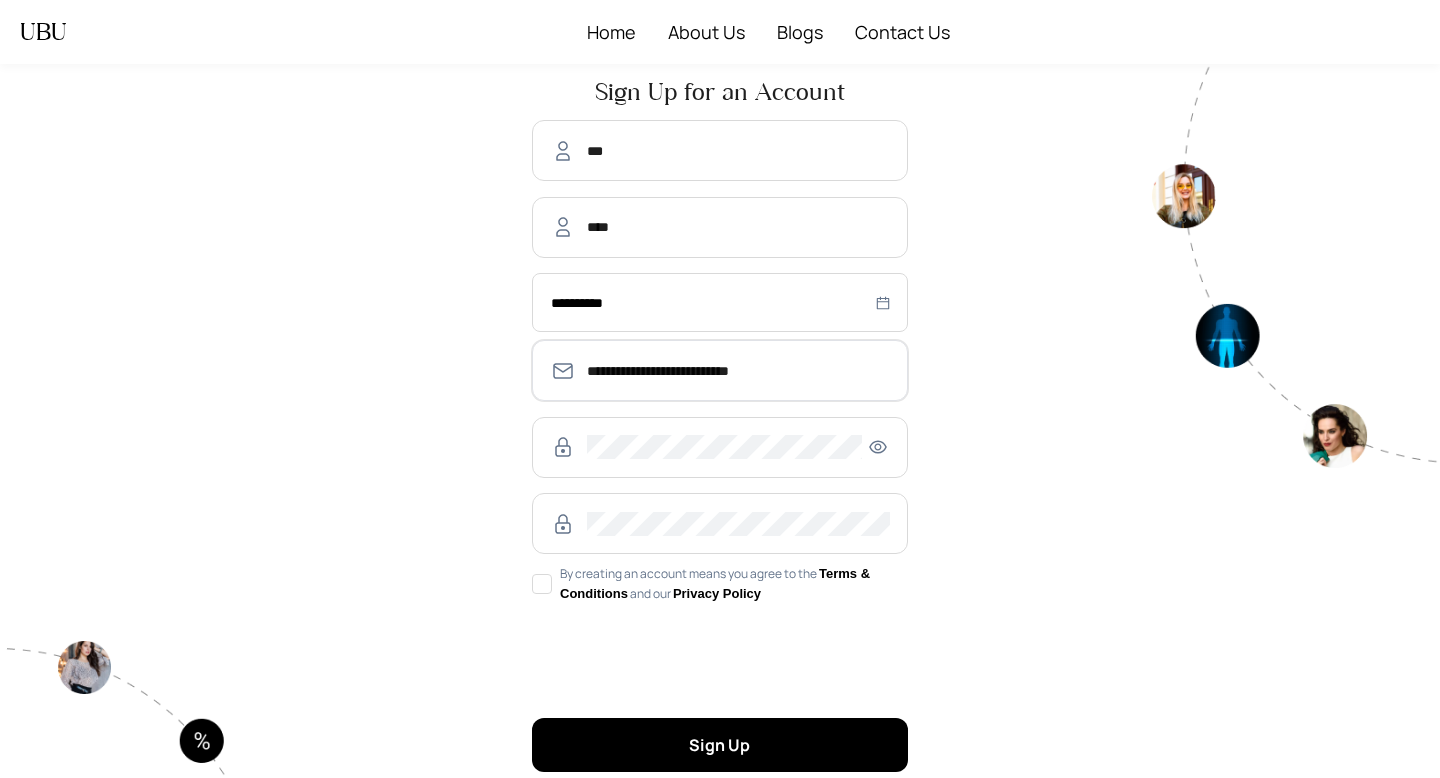 click on "**********" at bounding box center [738, 371] 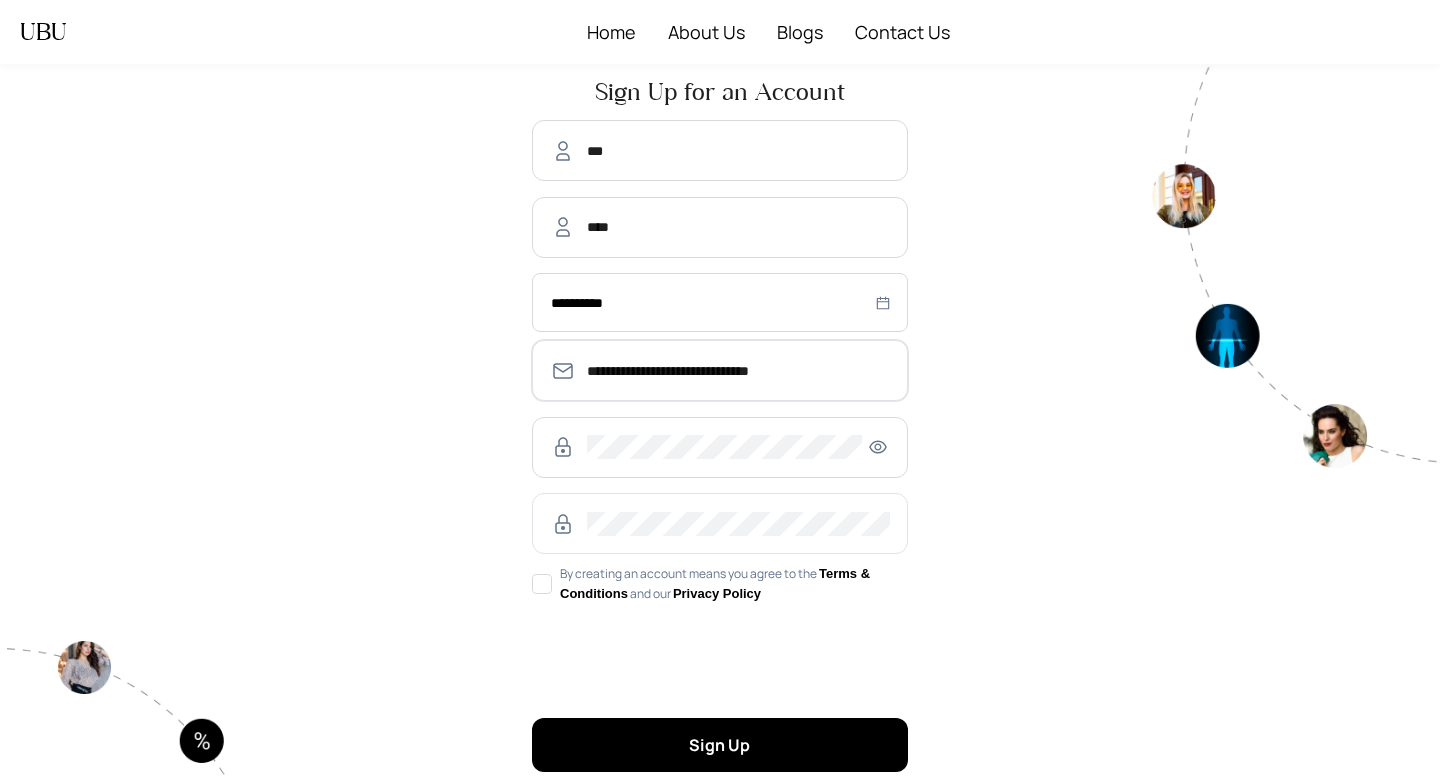 type on "**********" 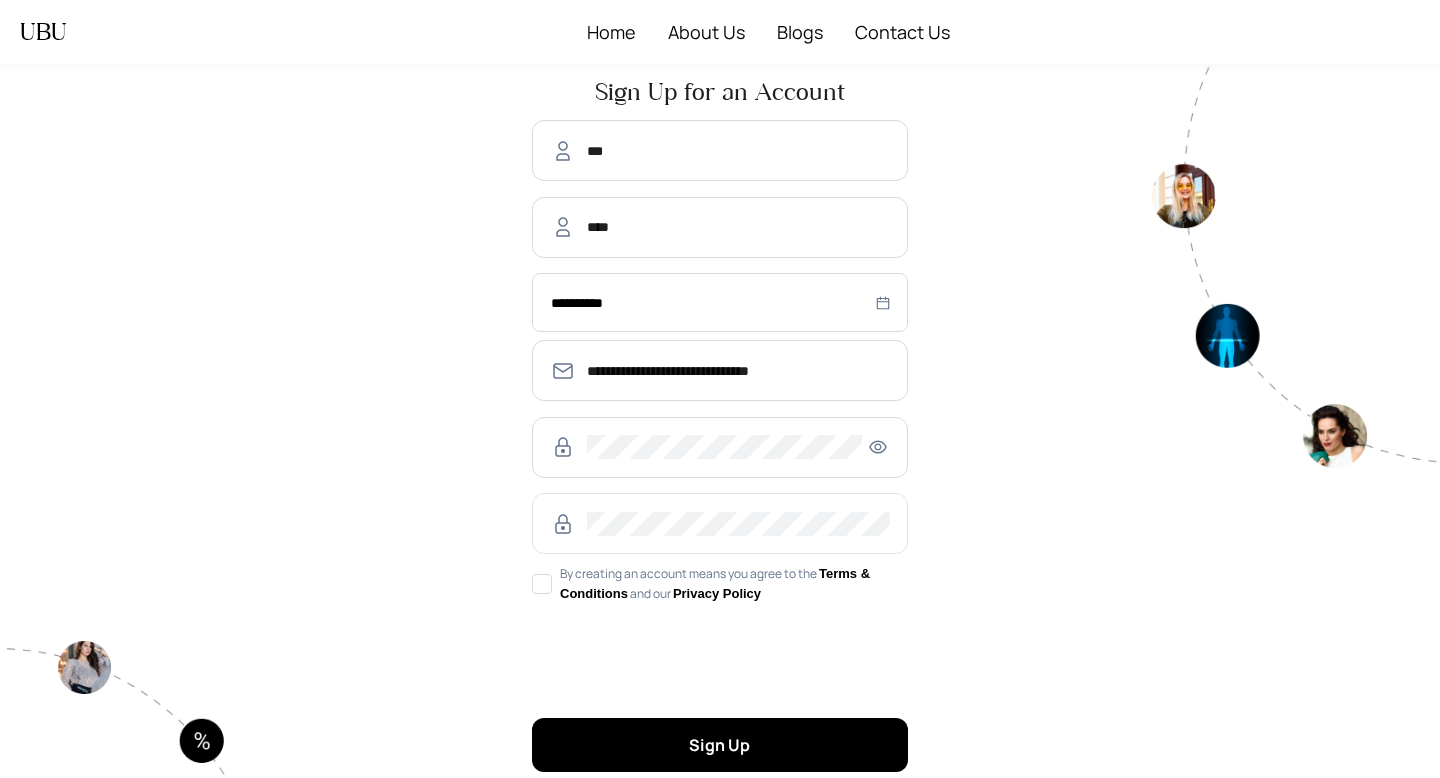 click at bounding box center (720, 523) 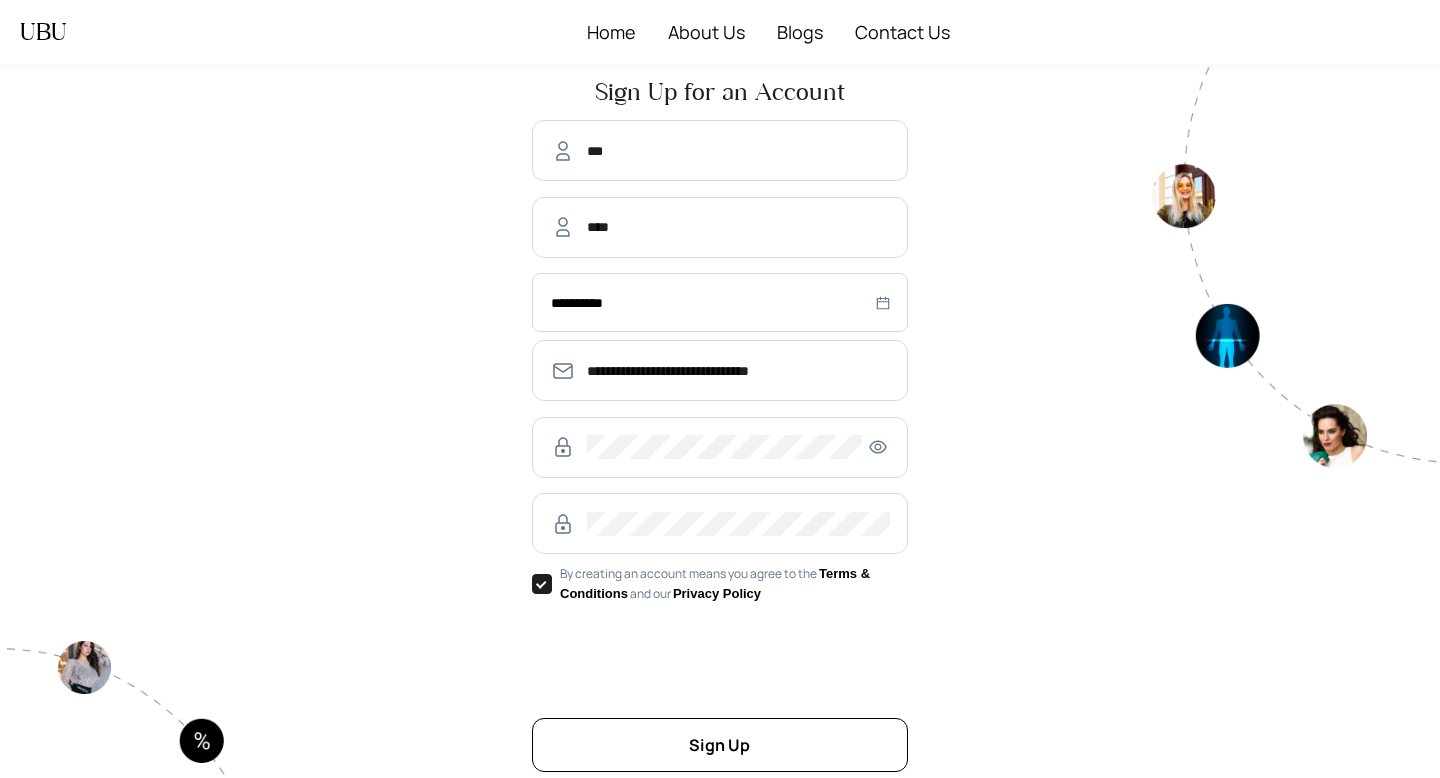 click on "Sign Up" at bounding box center [720, 744] 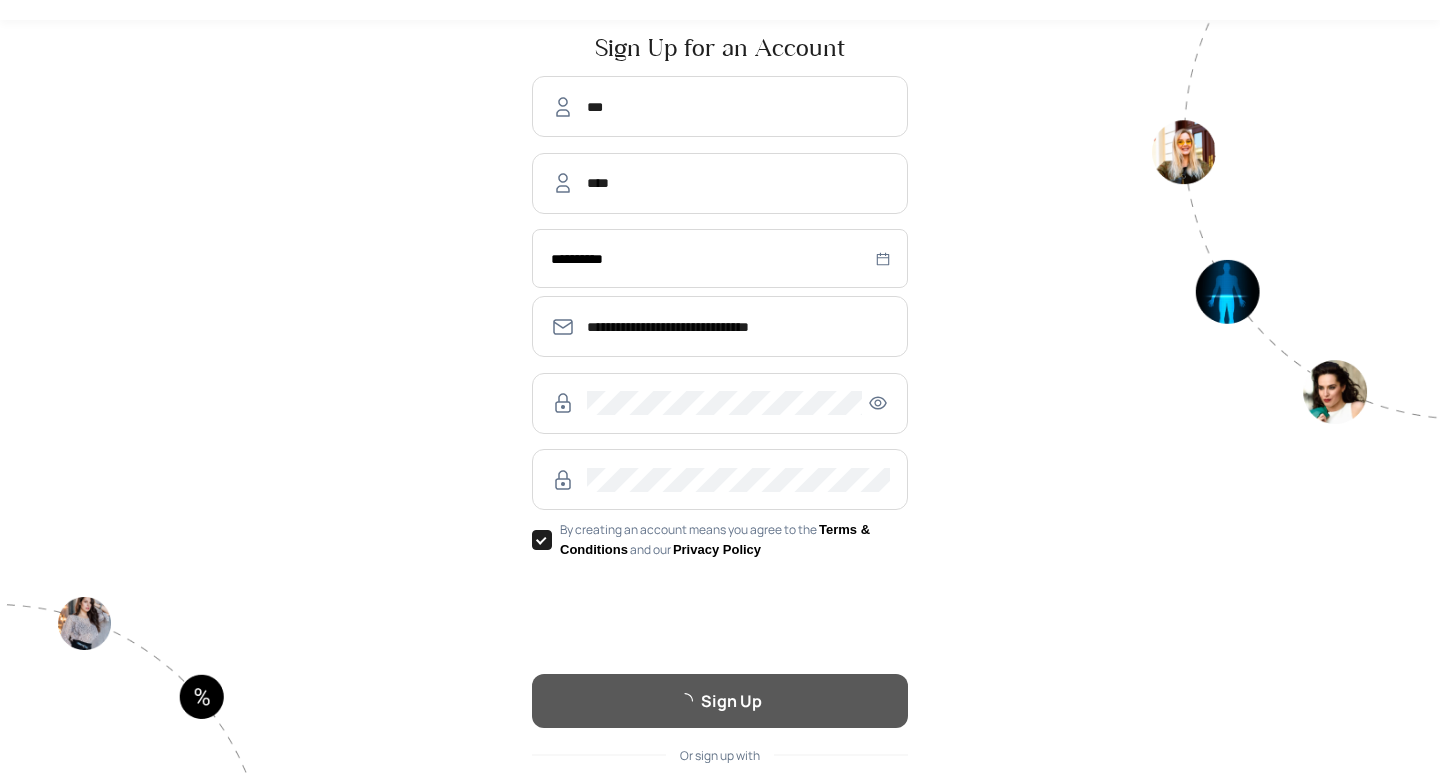 scroll, scrollTop: 63, scrollLeft: 0, axis: vertical 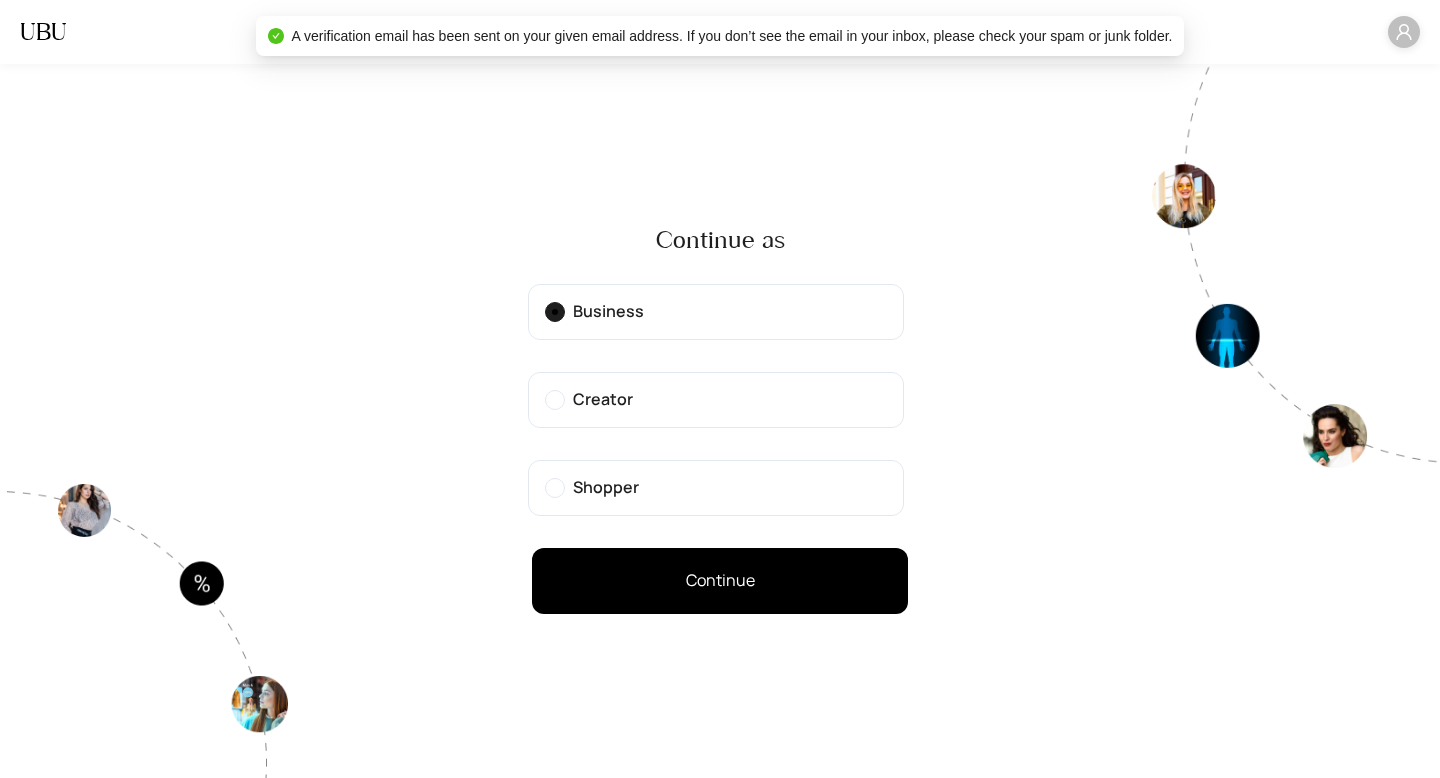 click on "Creator" at bounding box center (716, 400) 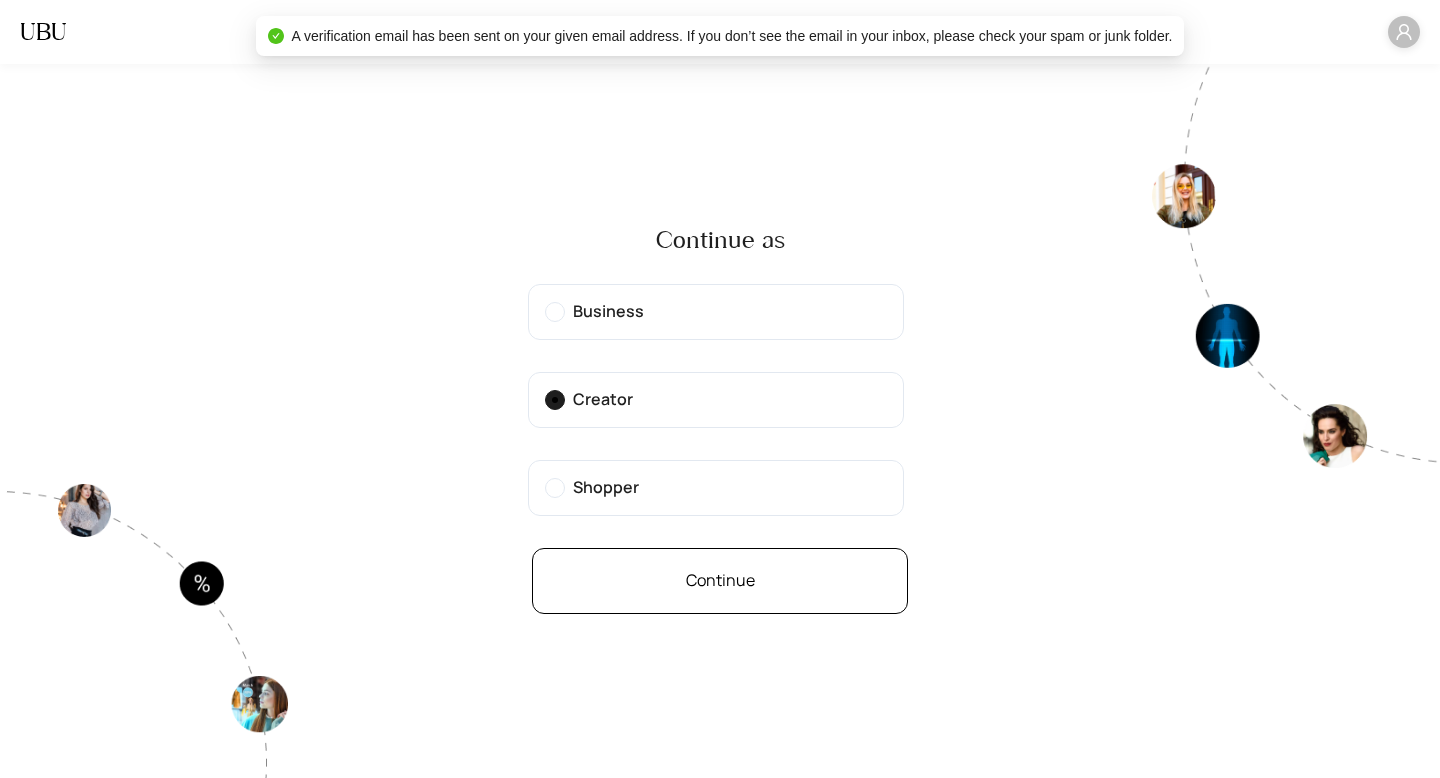 click on "Continue" at bounding box center [720, 581] 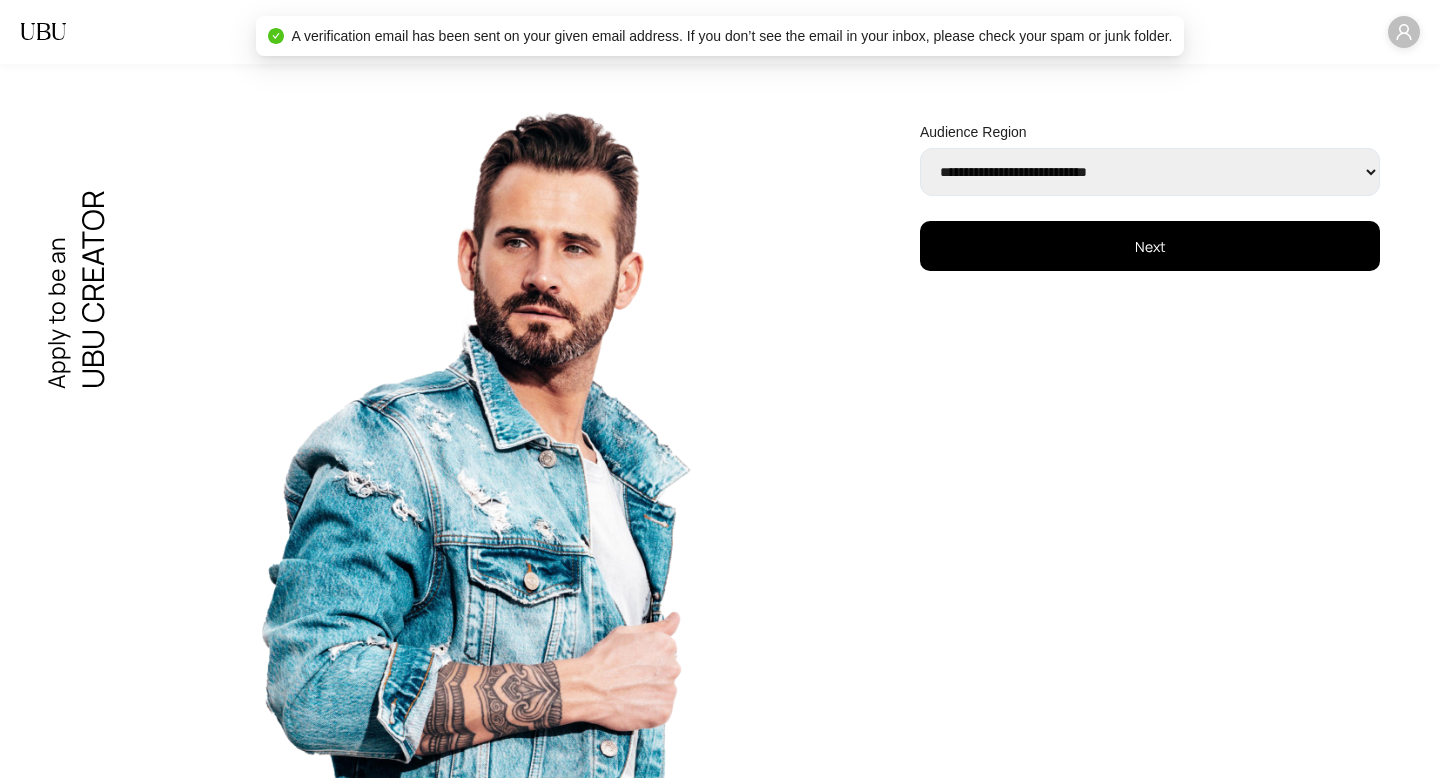 click on "Next" at bounding box center (1150, 246) 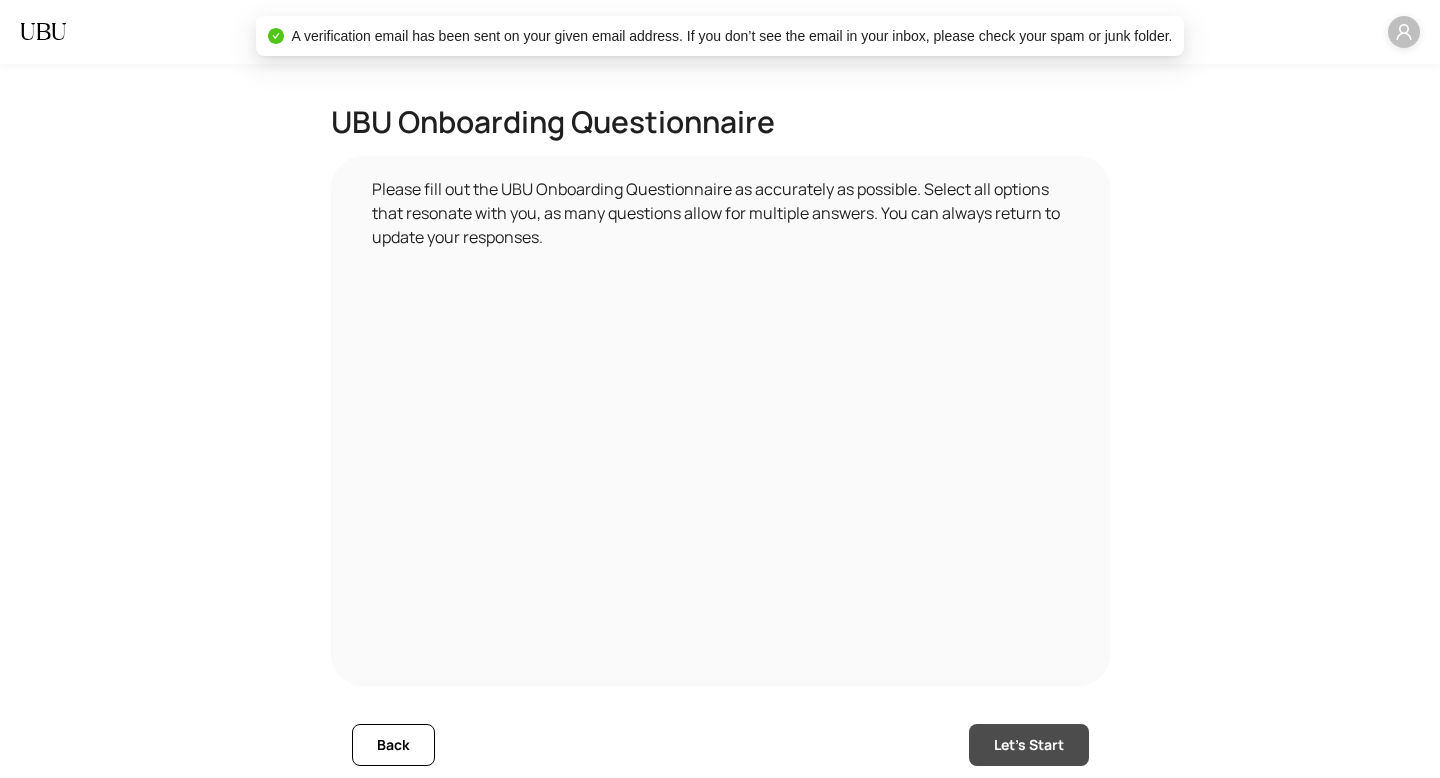 click on "Let's Start" at bounding box center [1029, 745] 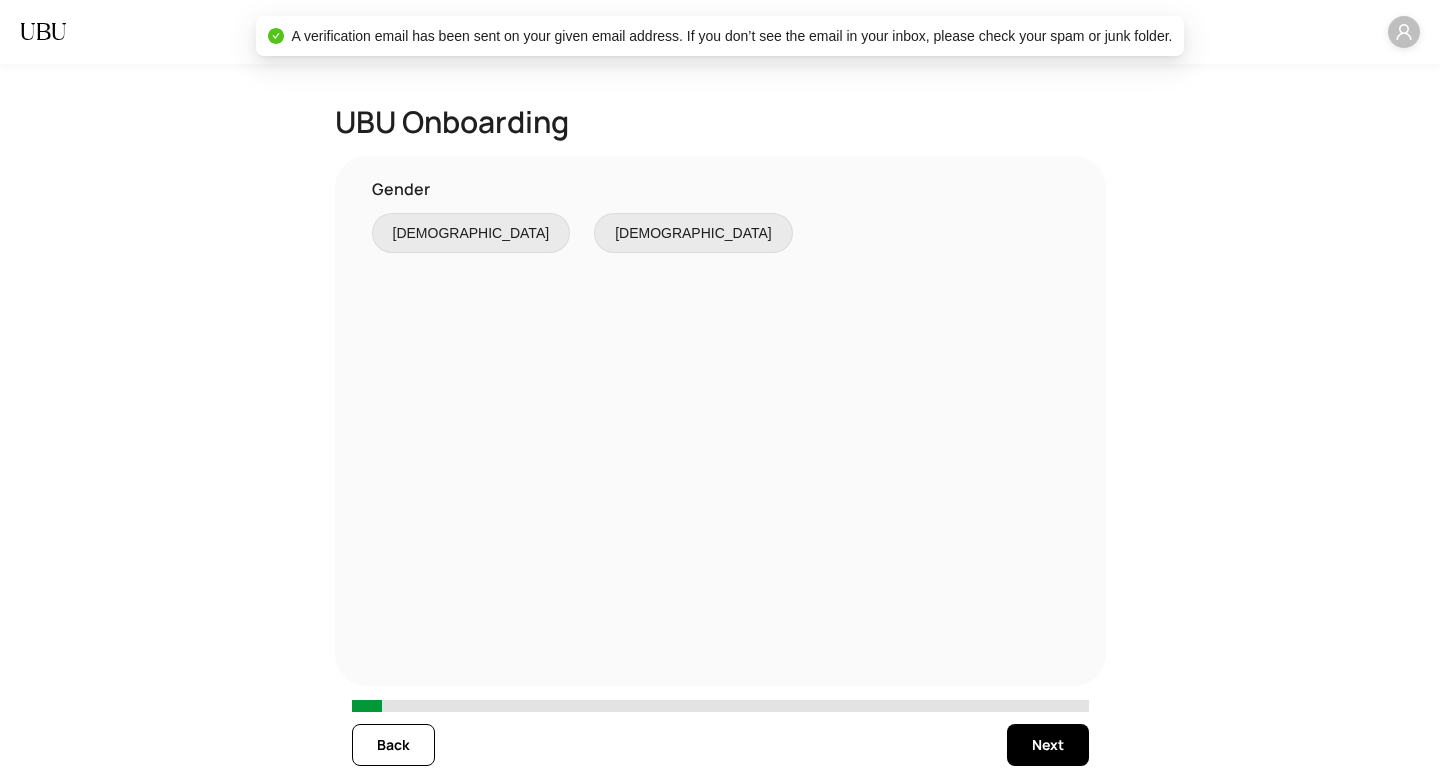 click on "Back Next" at bounding box center (720, 745) 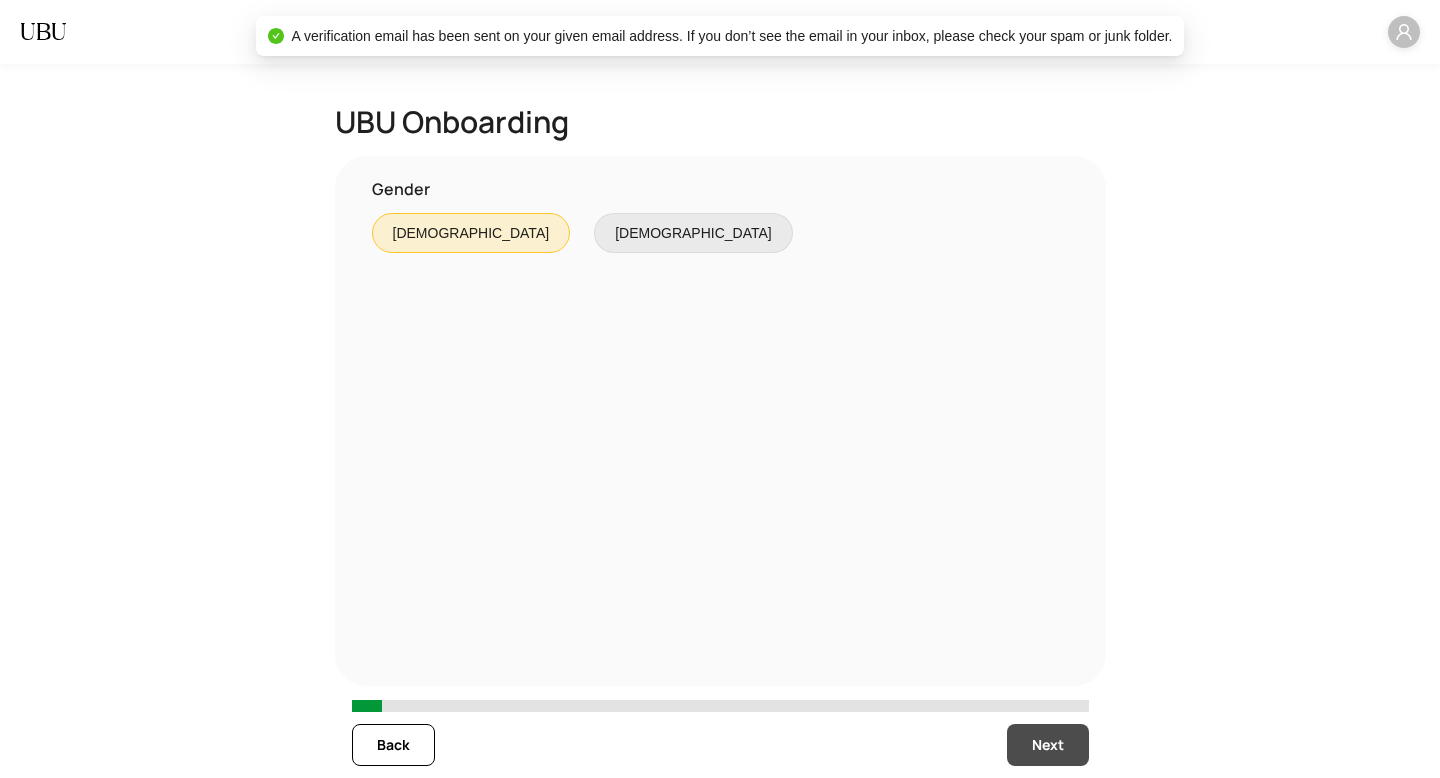 click on "Next" at bounding box center [1048, 745] 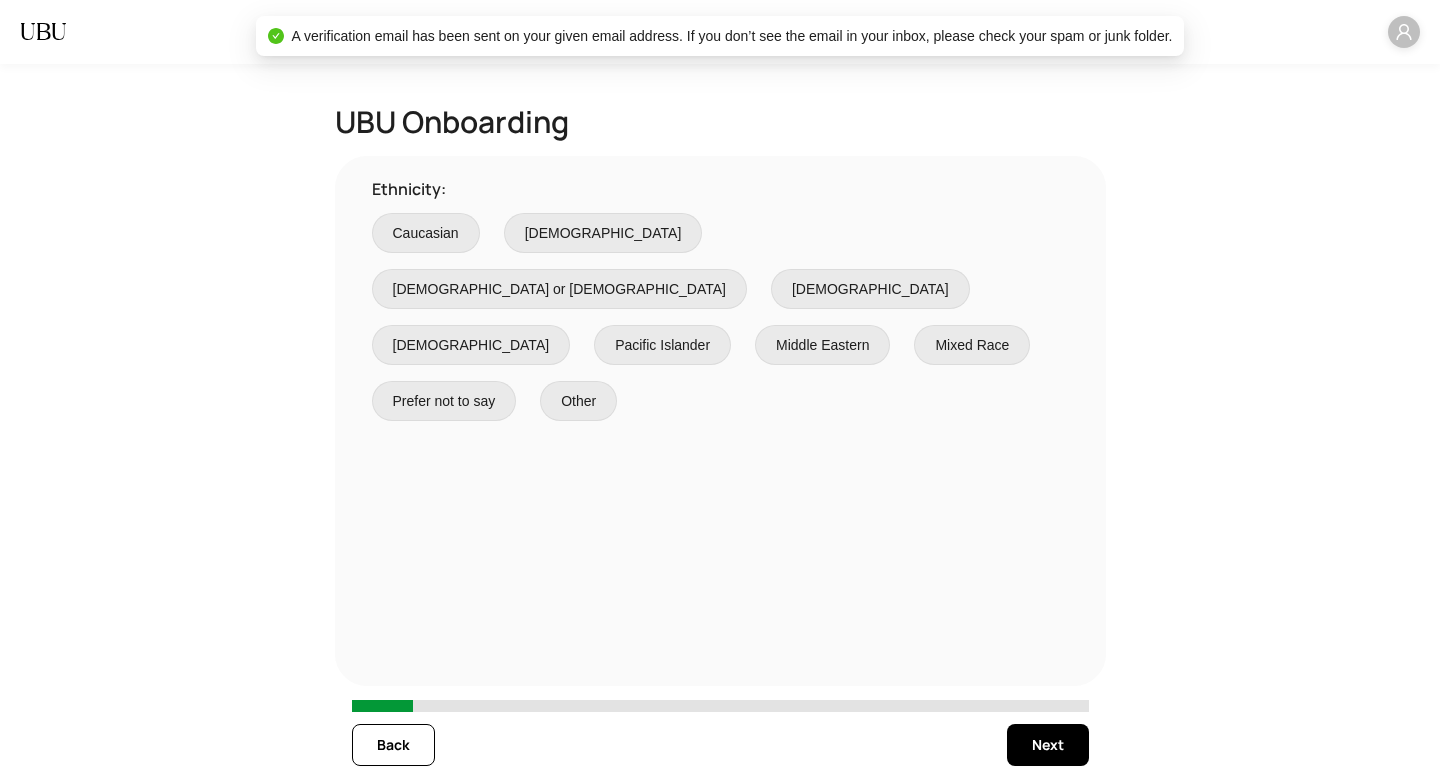 click on "Middle Eastern" at bounding box center [822, 345] 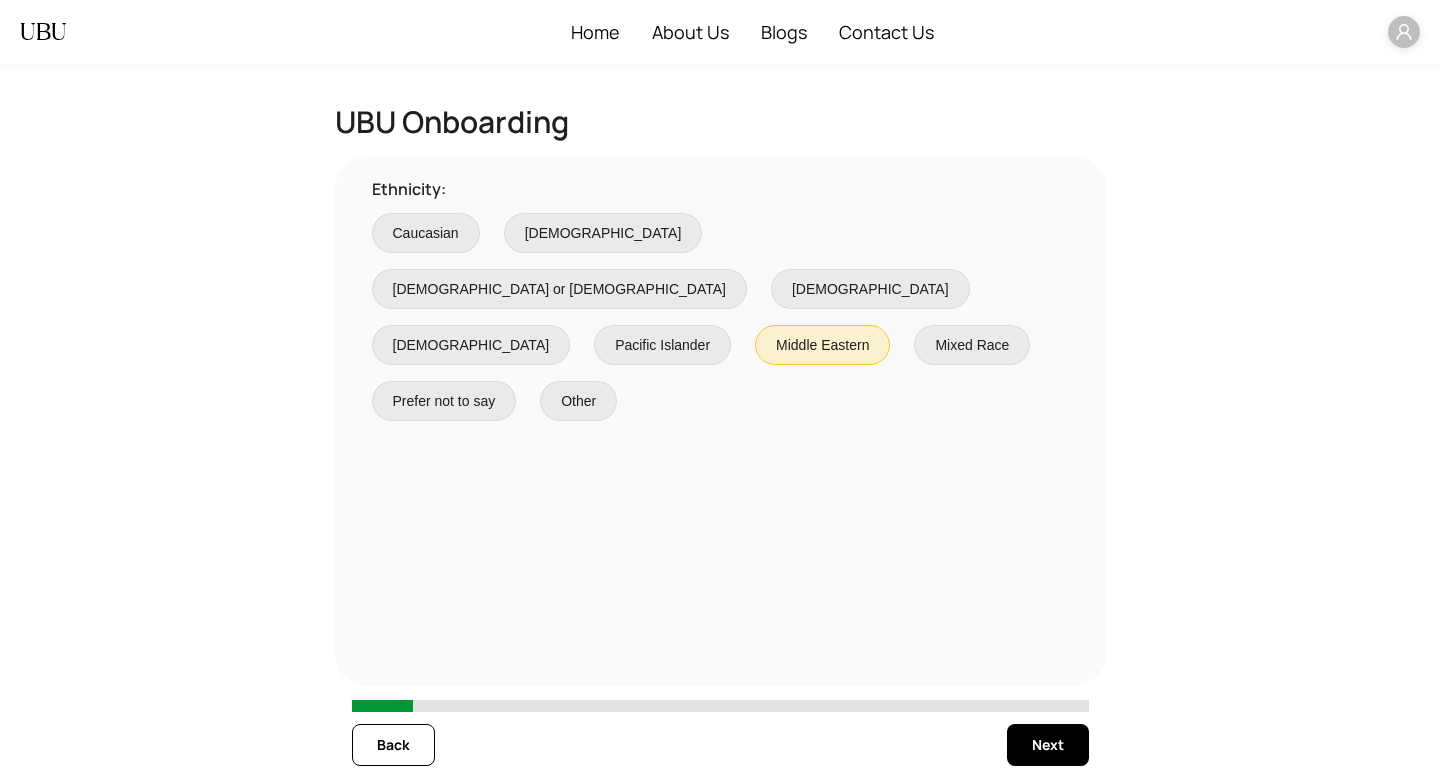 click on "Back Next" at bounding box center (720, 745) 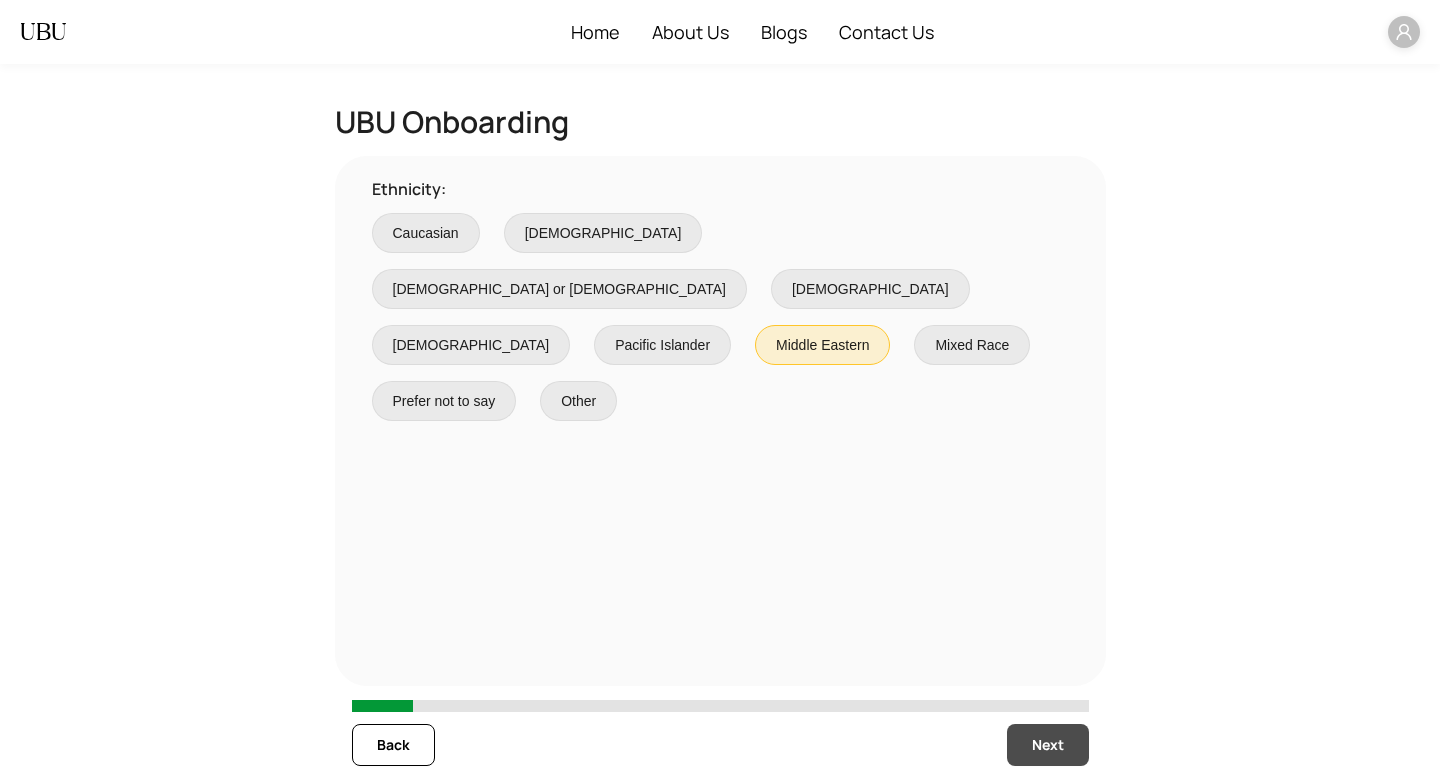 click on "Next" at bounding box center (1048, 745) 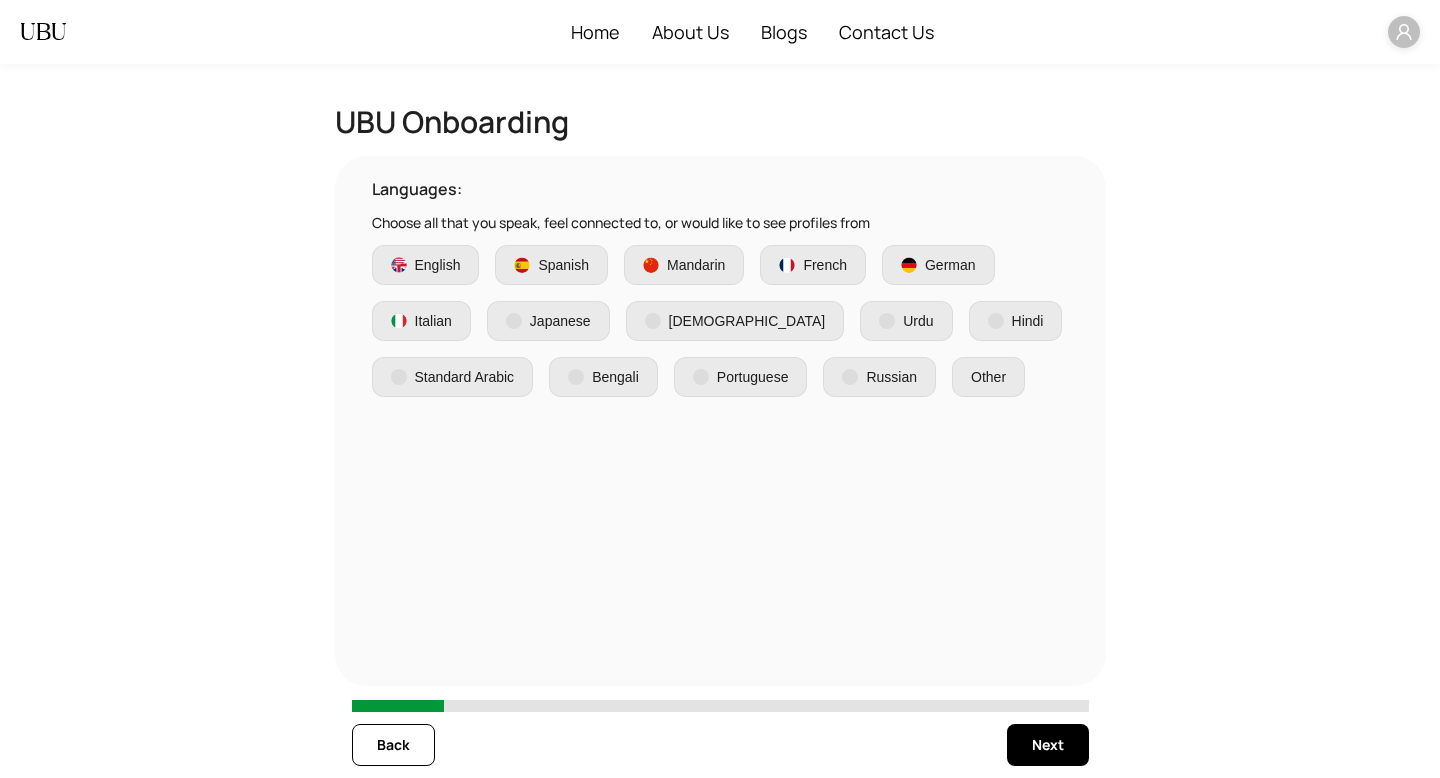 click on "English Spanish Mandarin French German Italian Japanese Korean Urdu Hindi Standard Arabic Bengali Portuguese Russian Other" at bounding box center [720, 321] 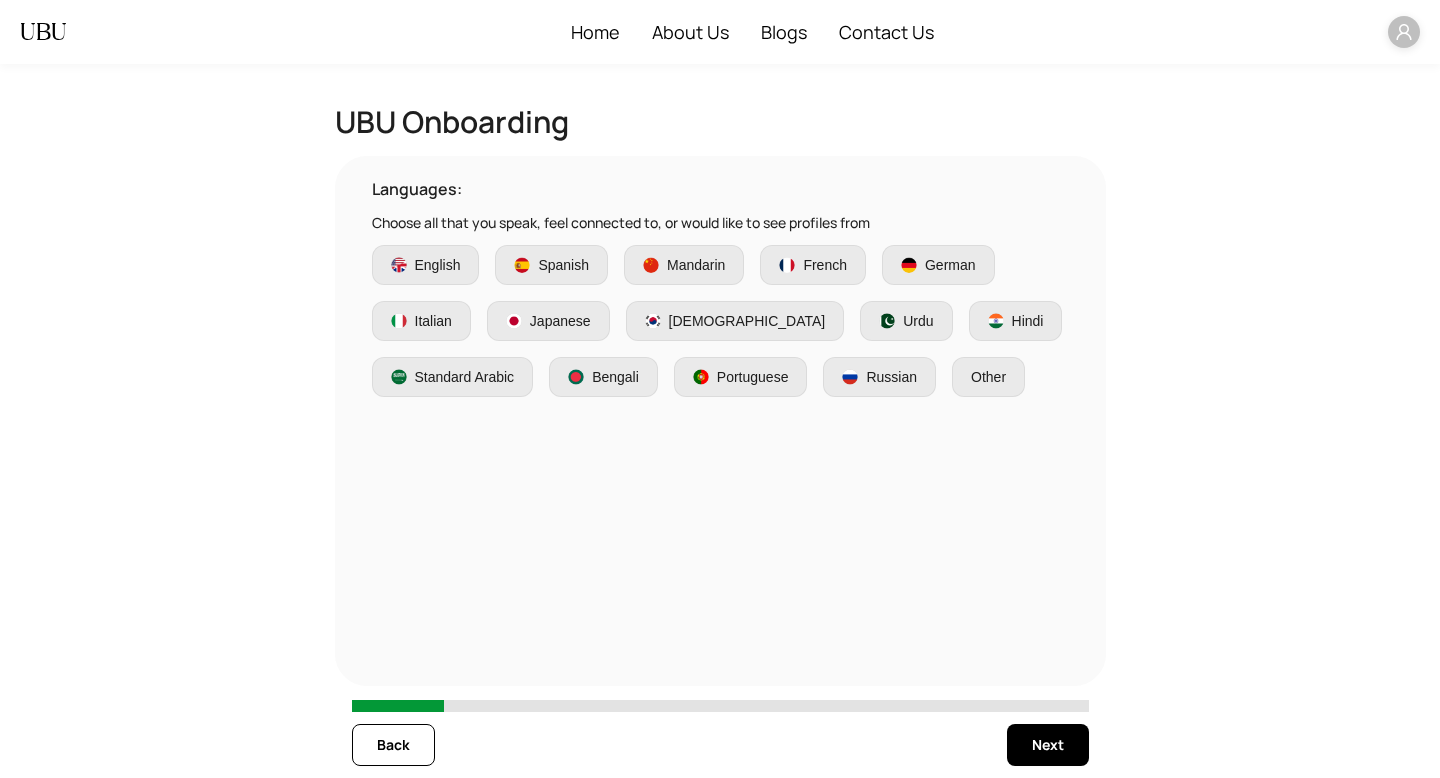 click on "English Spanish Mandarin French German Italian Japanese Korean Urdu Hindi Standard Arabic Bengali Portuguese Russian Other" at bounding box center (720, 321) 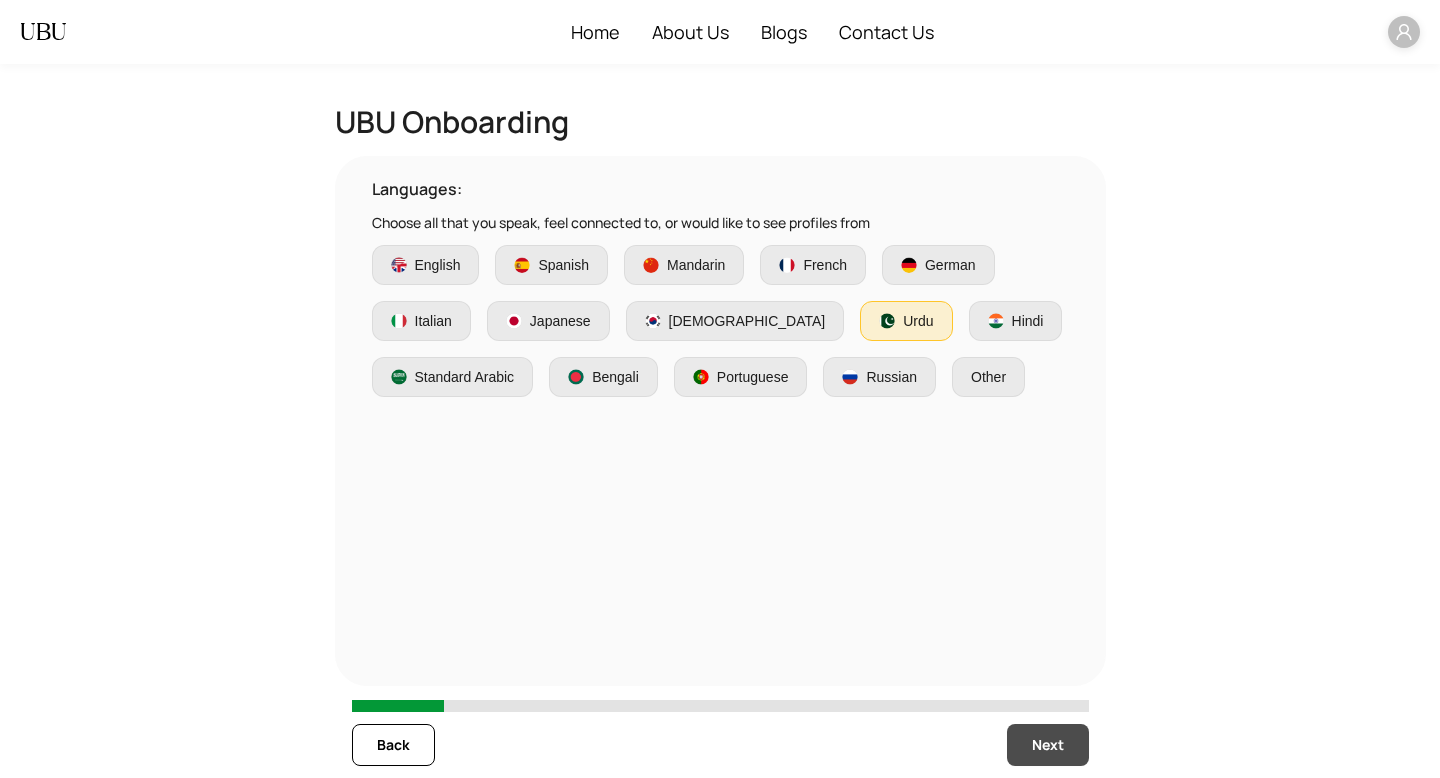 click on "Next" at bounding box center [1048, 745] 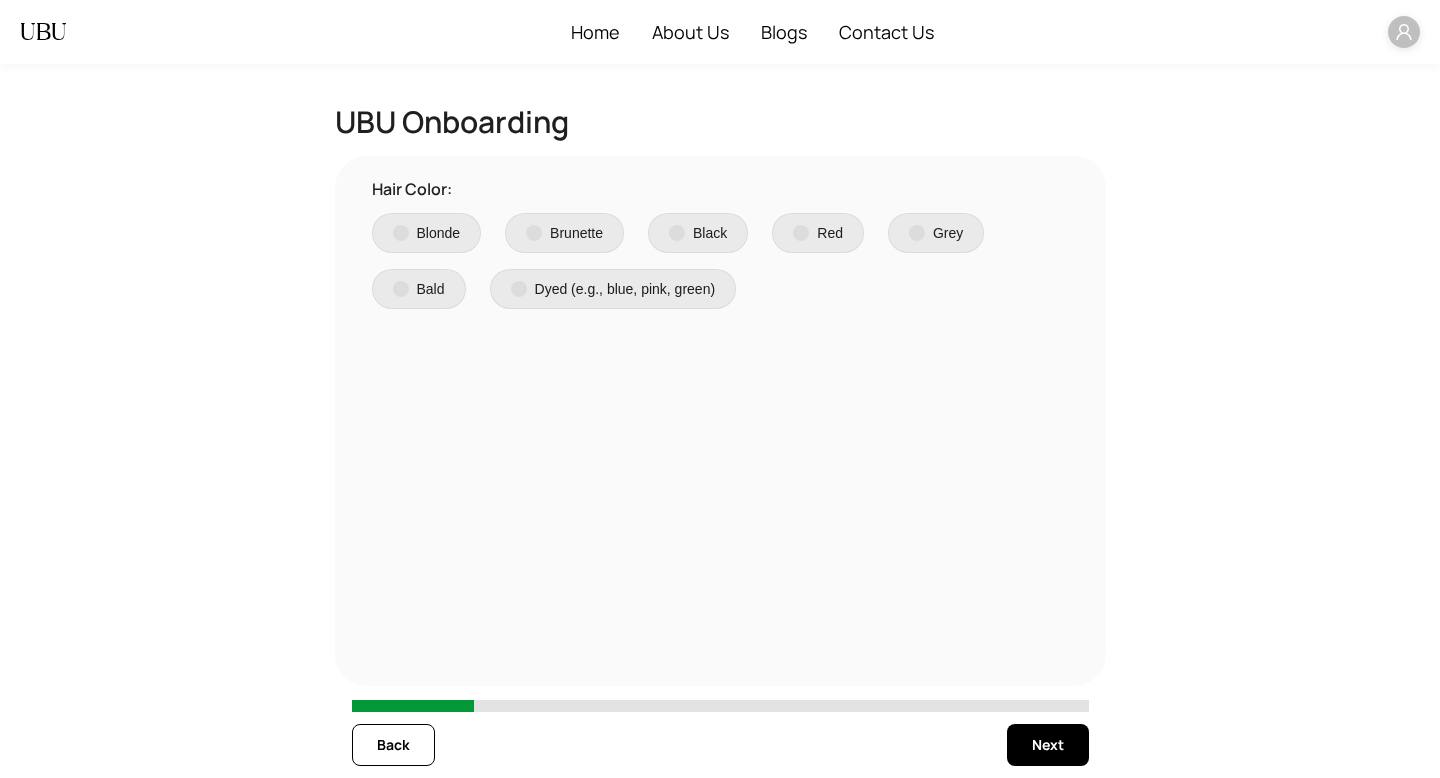 click on "Grey" at bounding box center (936, 233) 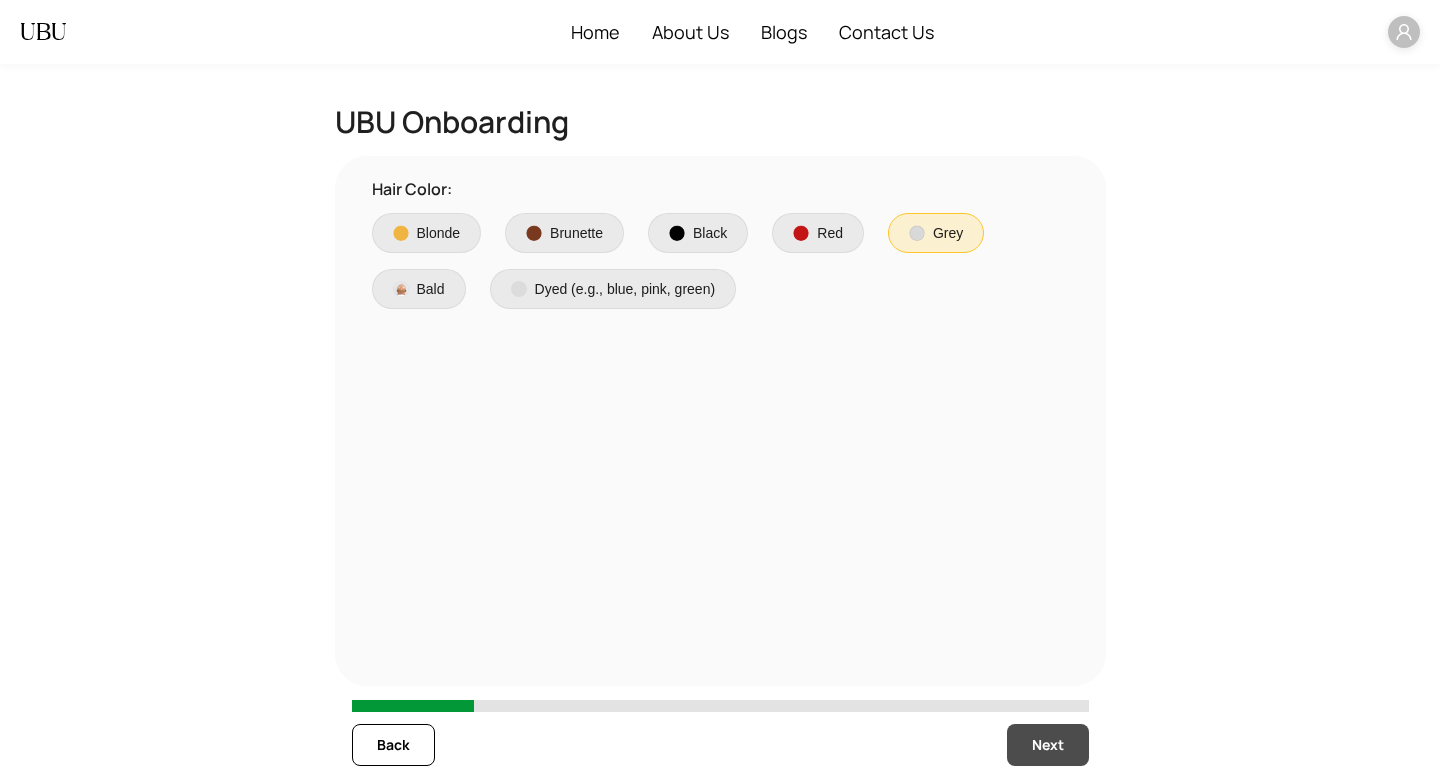 click on "Next" at bounding box center [1048, 745] 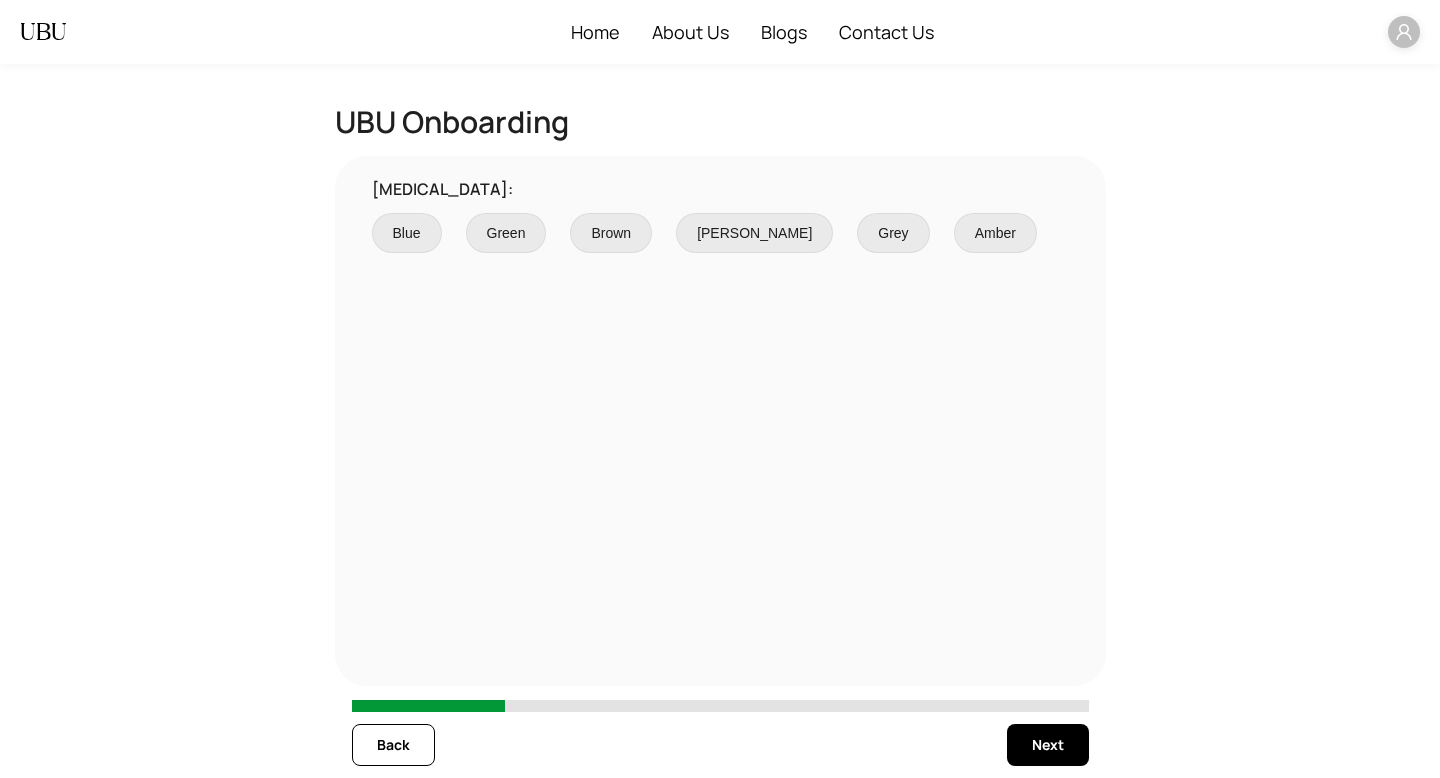 click on "[MEDICAL_DATA]: Blue Green [PERSON_NAME] [PERSON_NAME]" at bounding box center (720, 421) 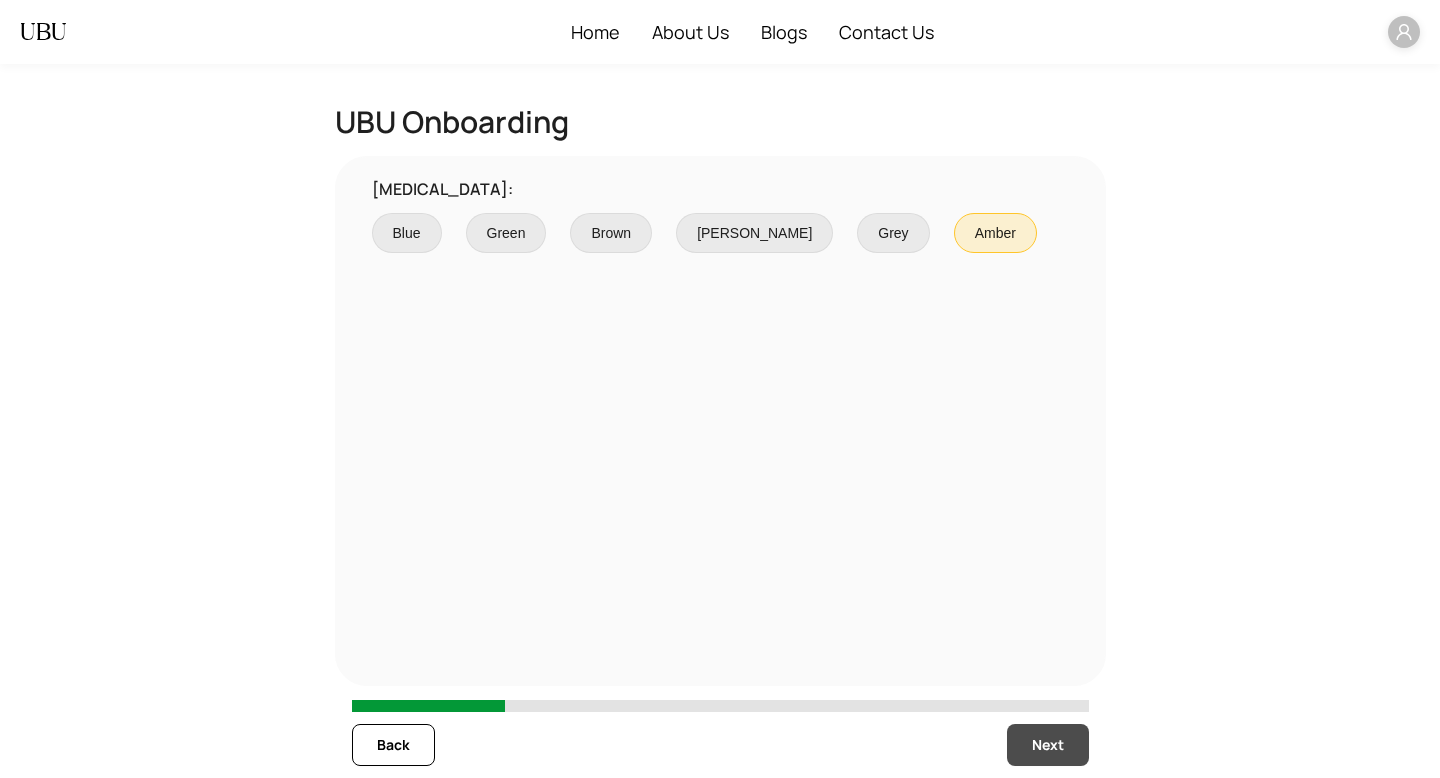 click on "Next" at bounding box center (1048, 745) 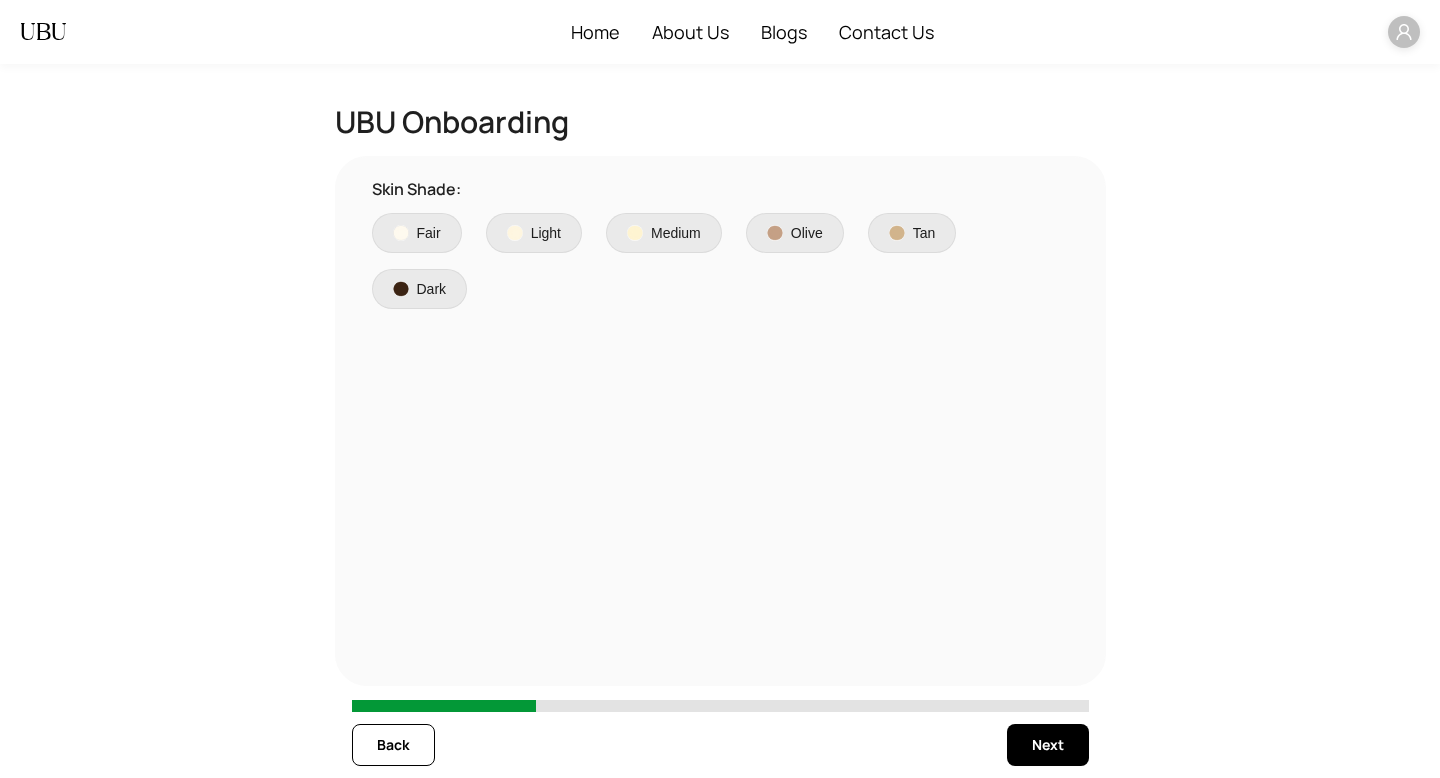 click on "Tan" at bounding box center (912, 233) 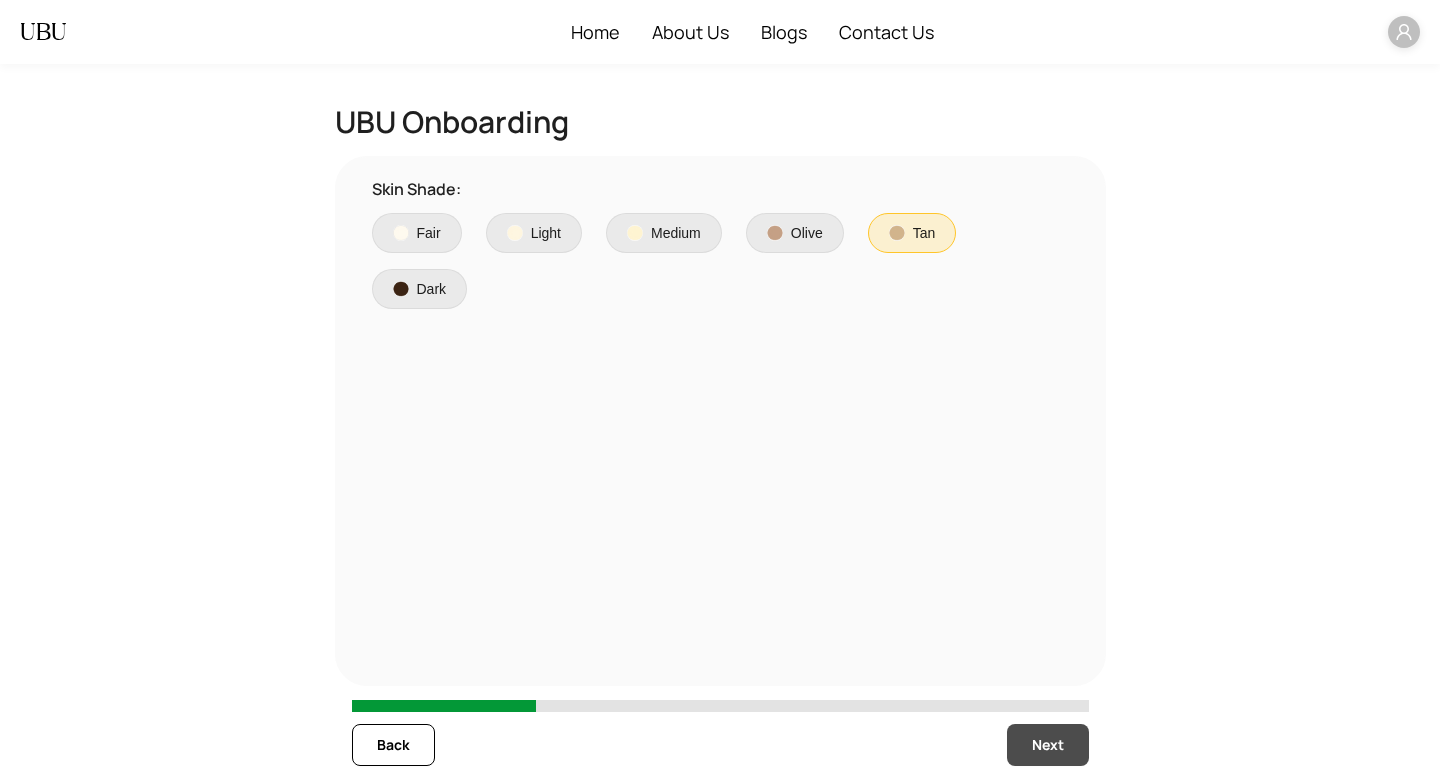 click on "Next" at bounding box center [1048, 745] 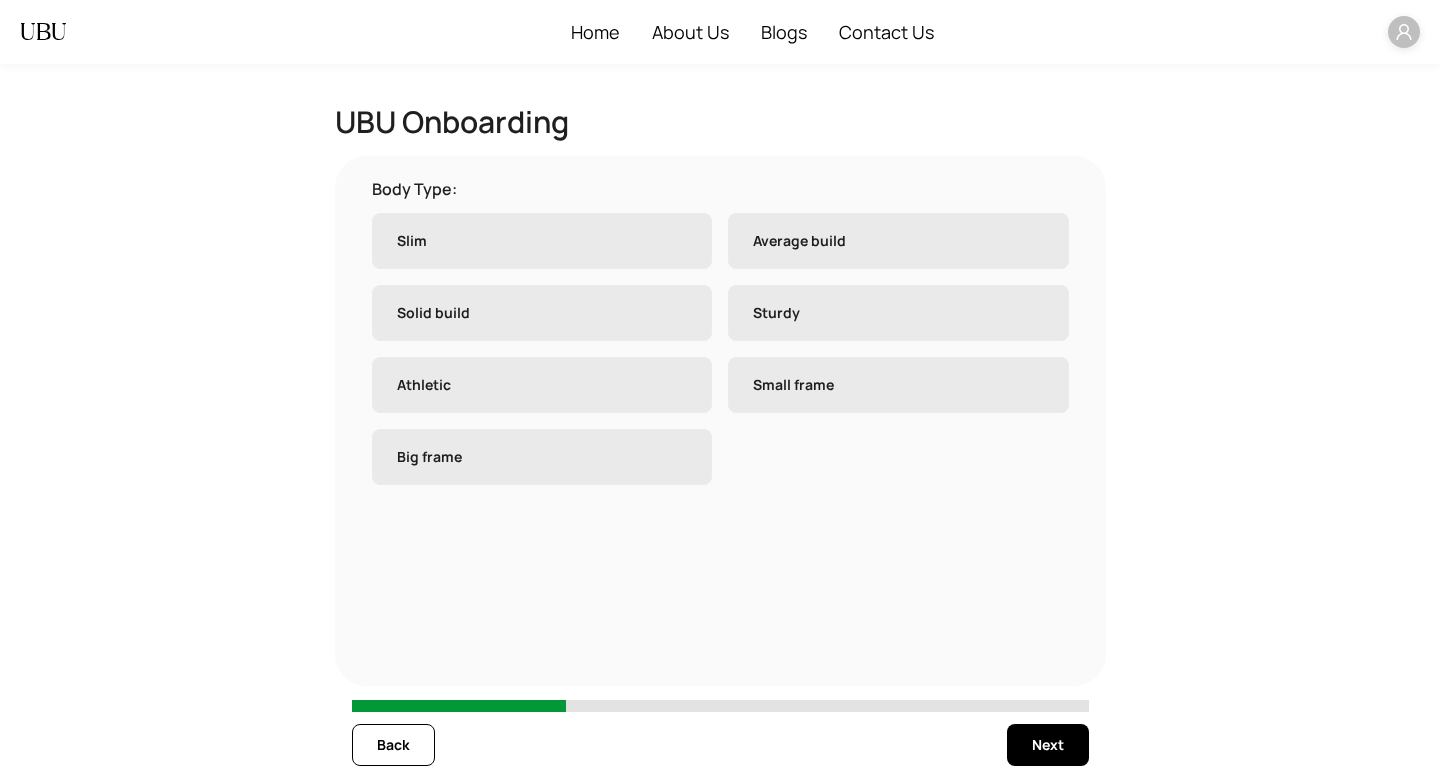 click on "Average build" at bounding box center [898, 241] 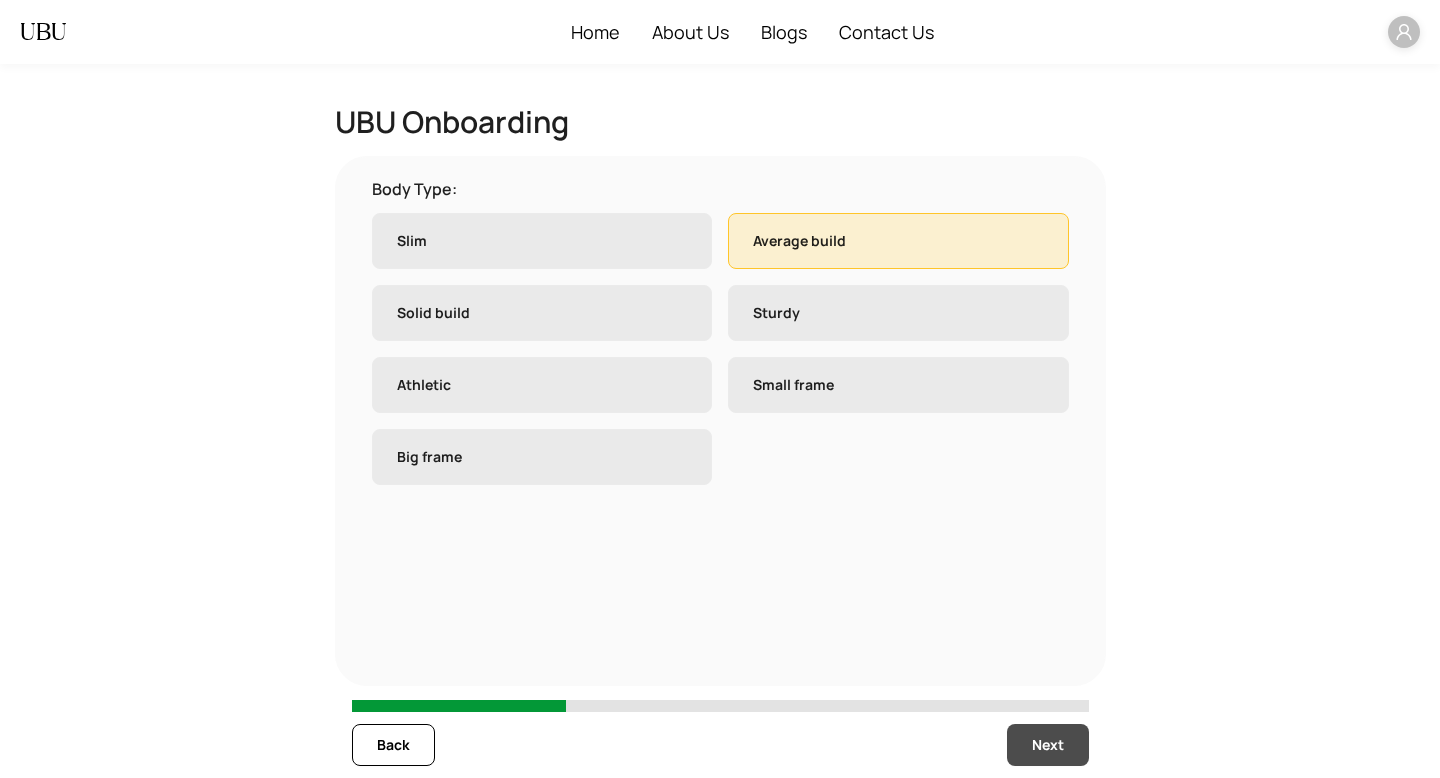 click on "Next" at bounding box center [1048, 745] 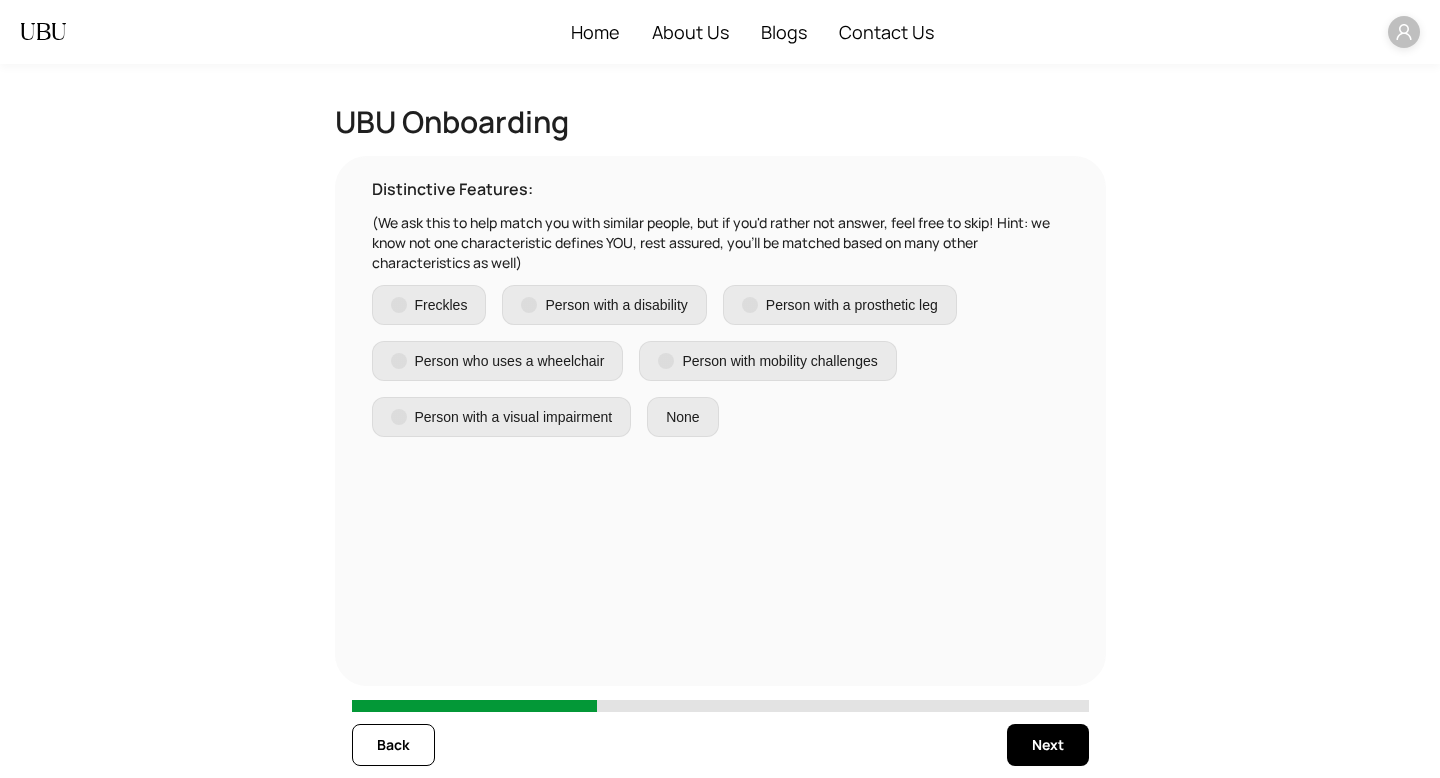 click on "(We ask this to help match you with similar people, but if you'd rather not answer, feel free to skip! Hint: we know not one characteristic defines YOU, rest assured, you'll be matched based on many other characteristics as well)" at bounding box center (720, 243) 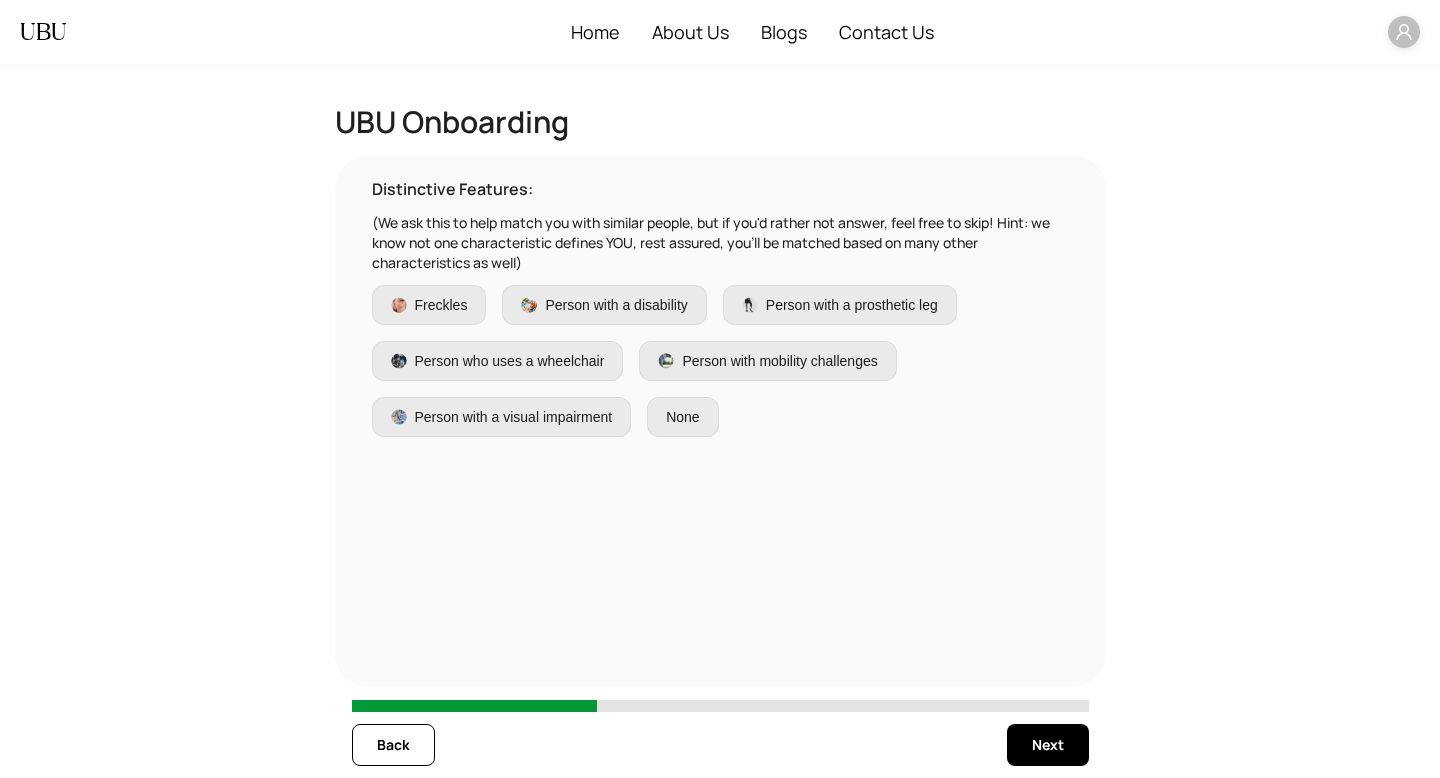 click on "Person with mobility challenges" at bounding box center (779, 361) 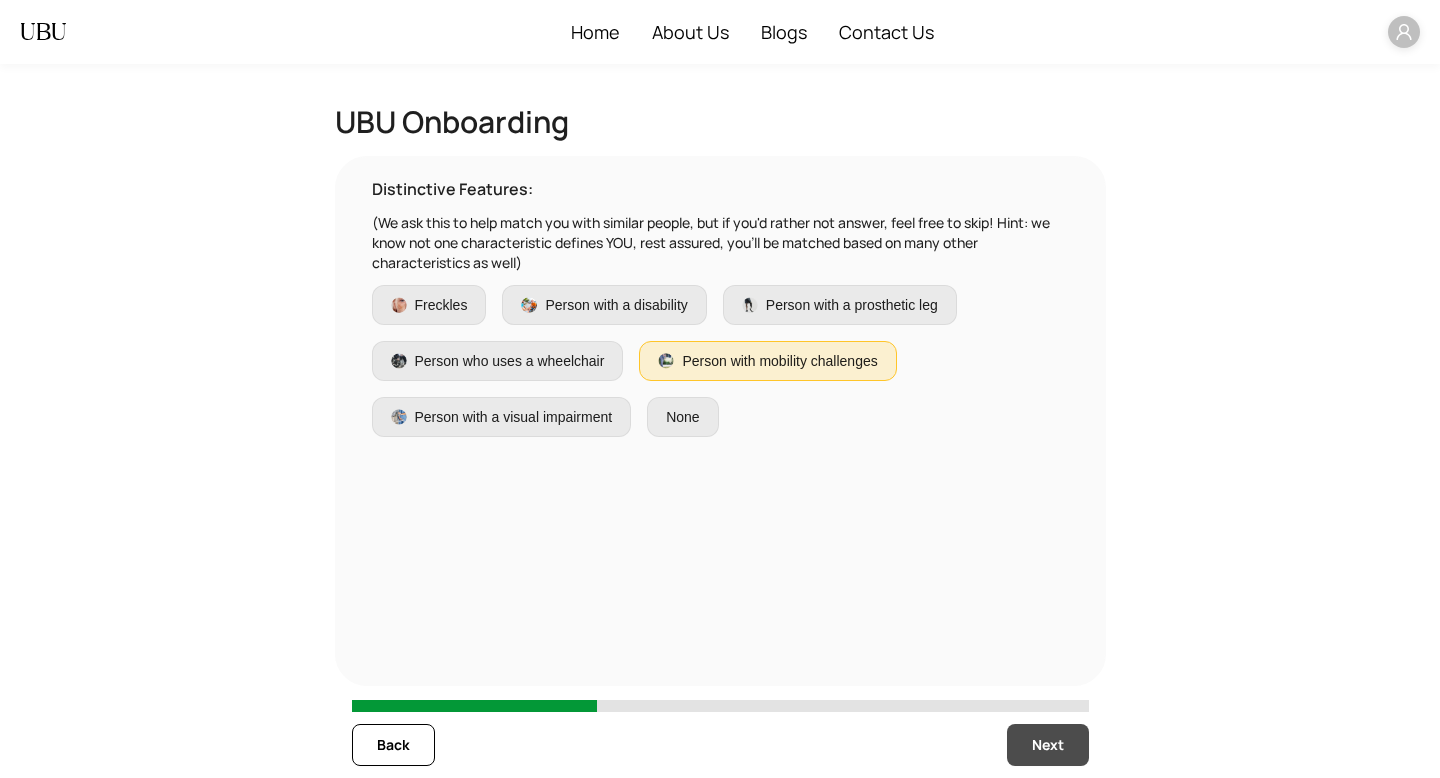 click on "Next" at bounding box center (1048, 745) 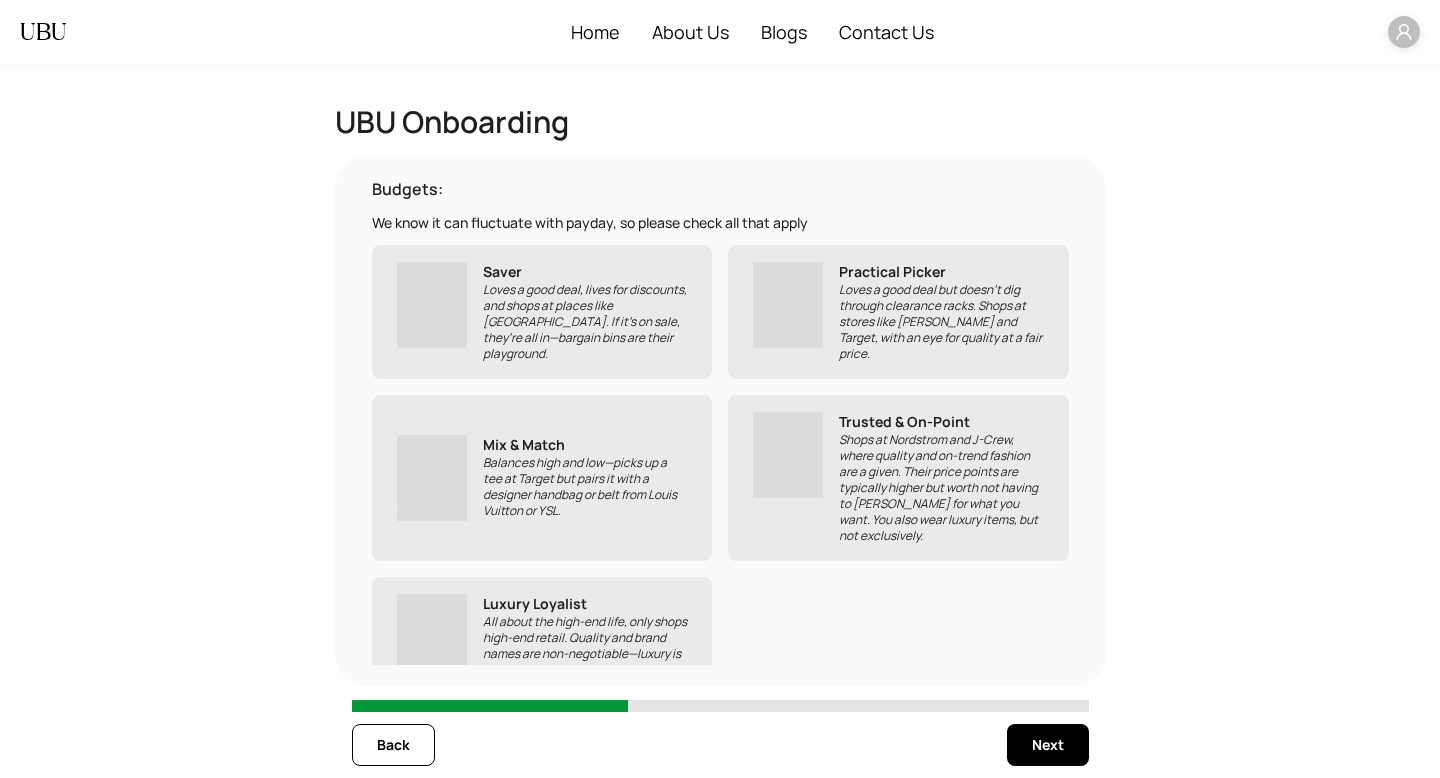 click on "Loves a good deal but doesn’t dig through clearance racks. Shops at stores like [PERSON_NAME] and Target, with an eye for quality at a fair price." at bounding box center (941, 322) 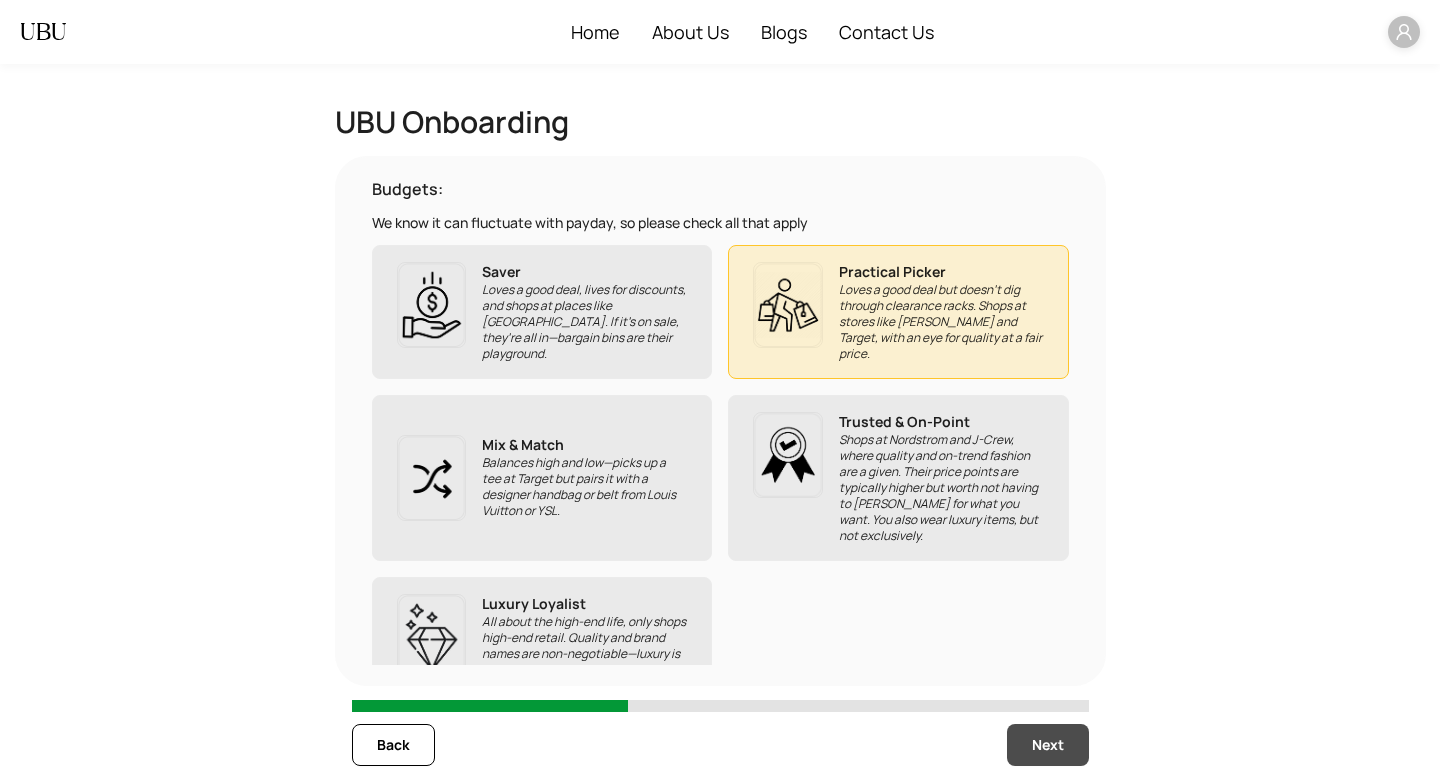 click on "Next" at bounding box center (1048, 745) 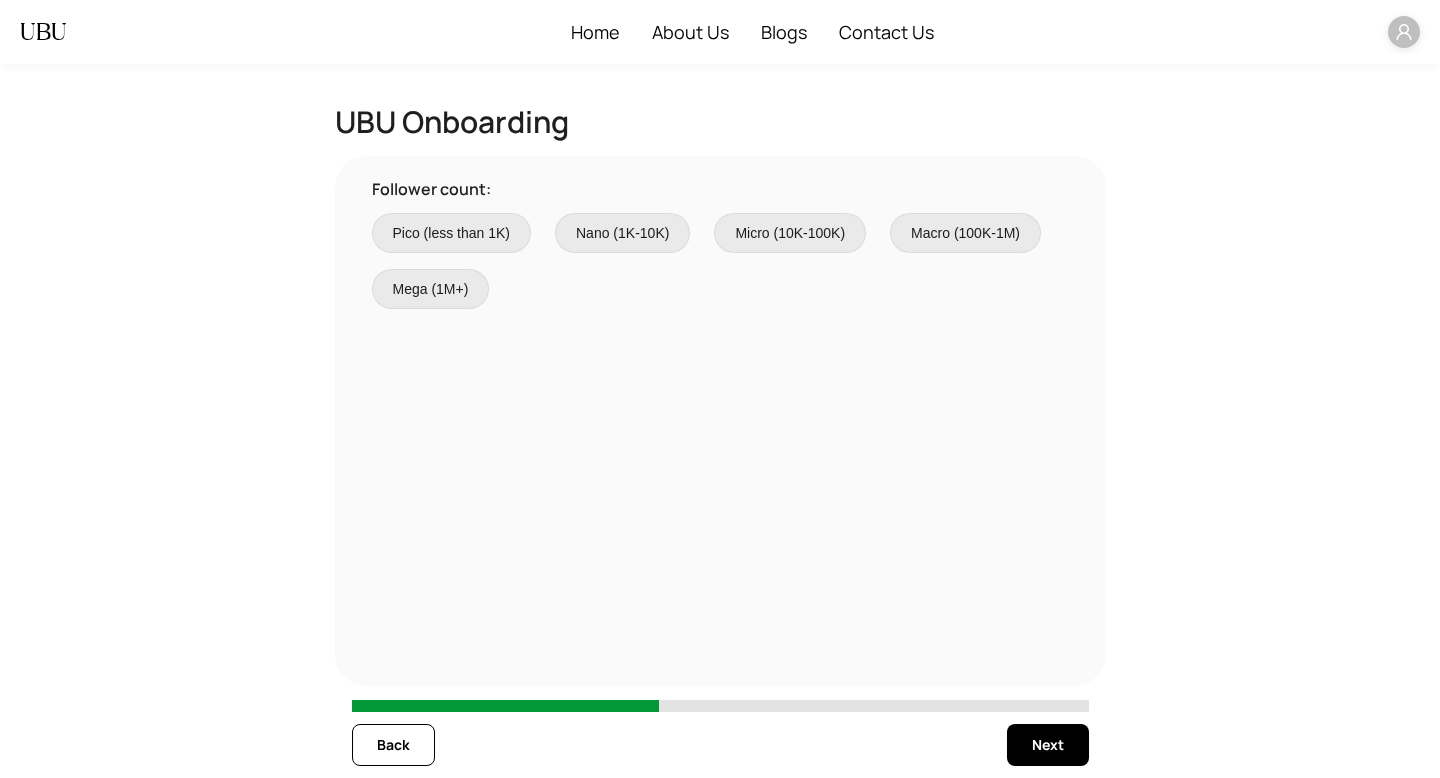 drag, startPoint x: 854, startPoint y: 303, endPoint x: 903, endPoint y: 240, distance: 79.81228 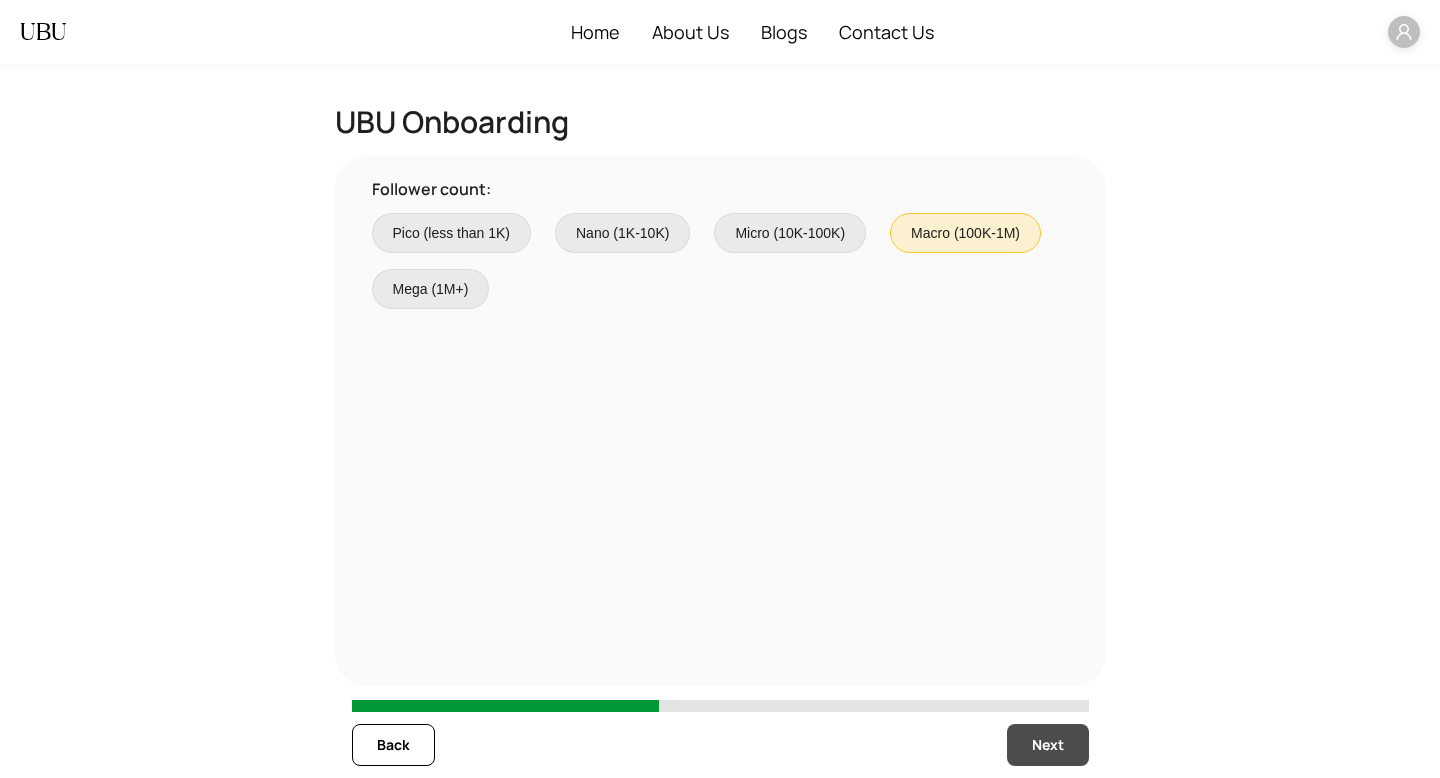 click on "Next" at bounding box center [1048, 745] 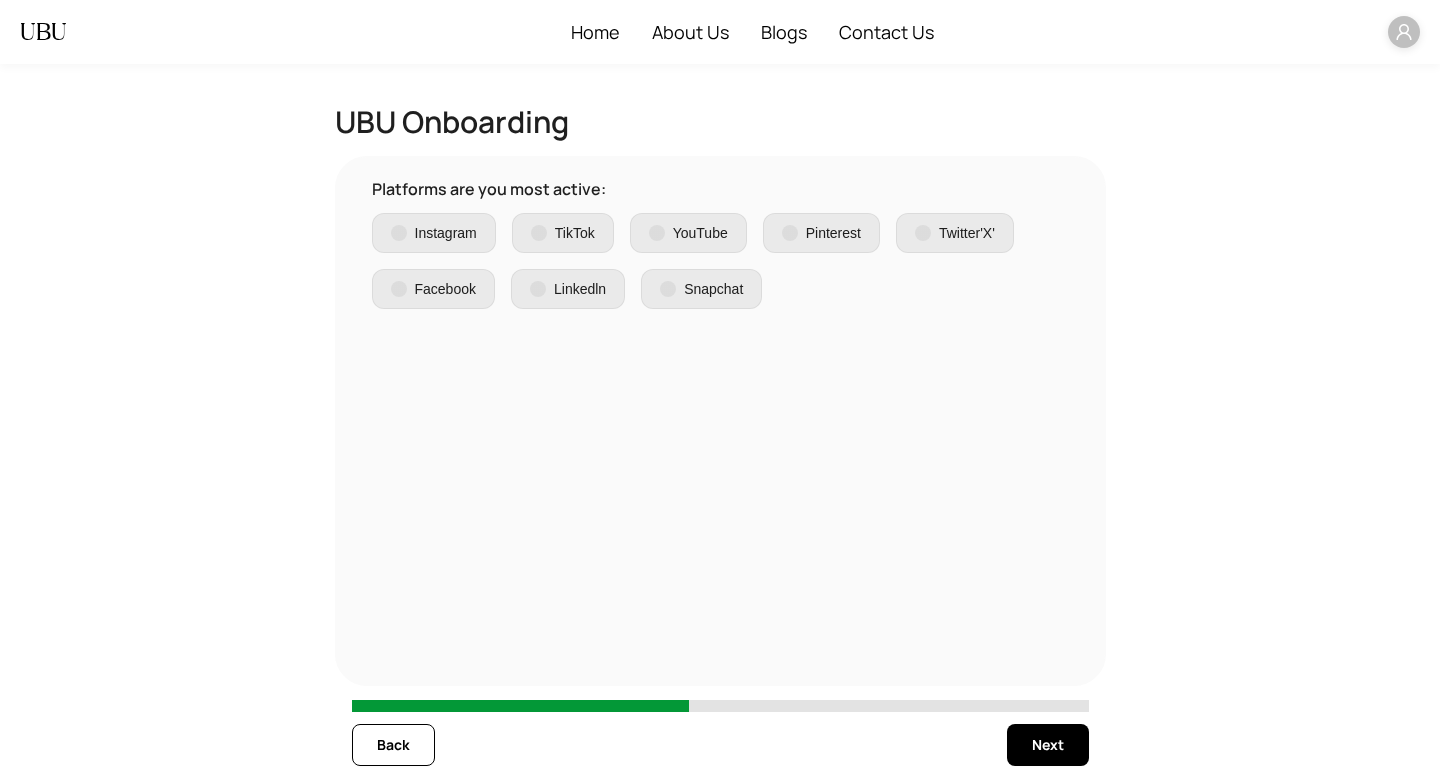 click on "Instagram TikTok YouTube Pinterest Twitter'X' Facebook Linkedln Snapchat" at bounding box center [720, 261] 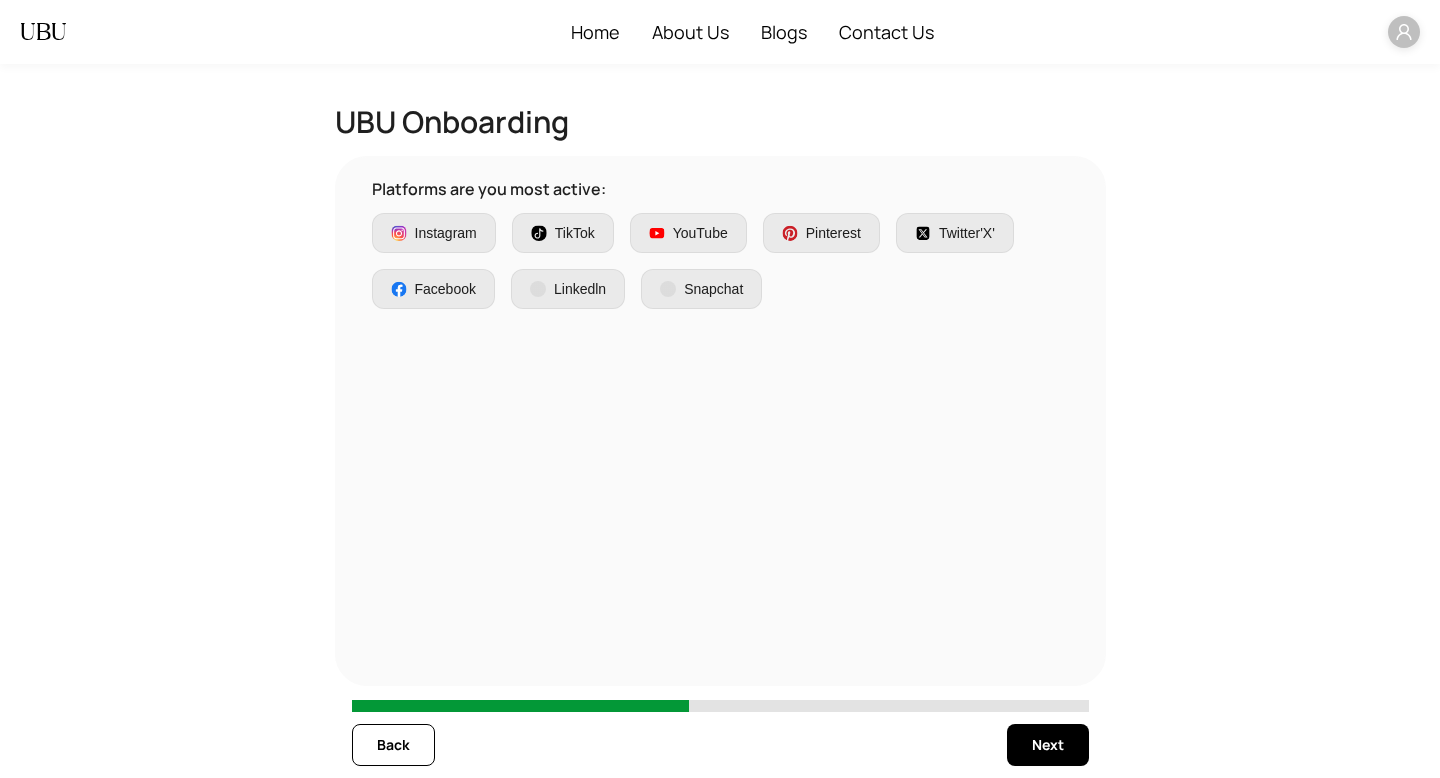 click on "Twitter'X'" at bounding box center [967, 233] 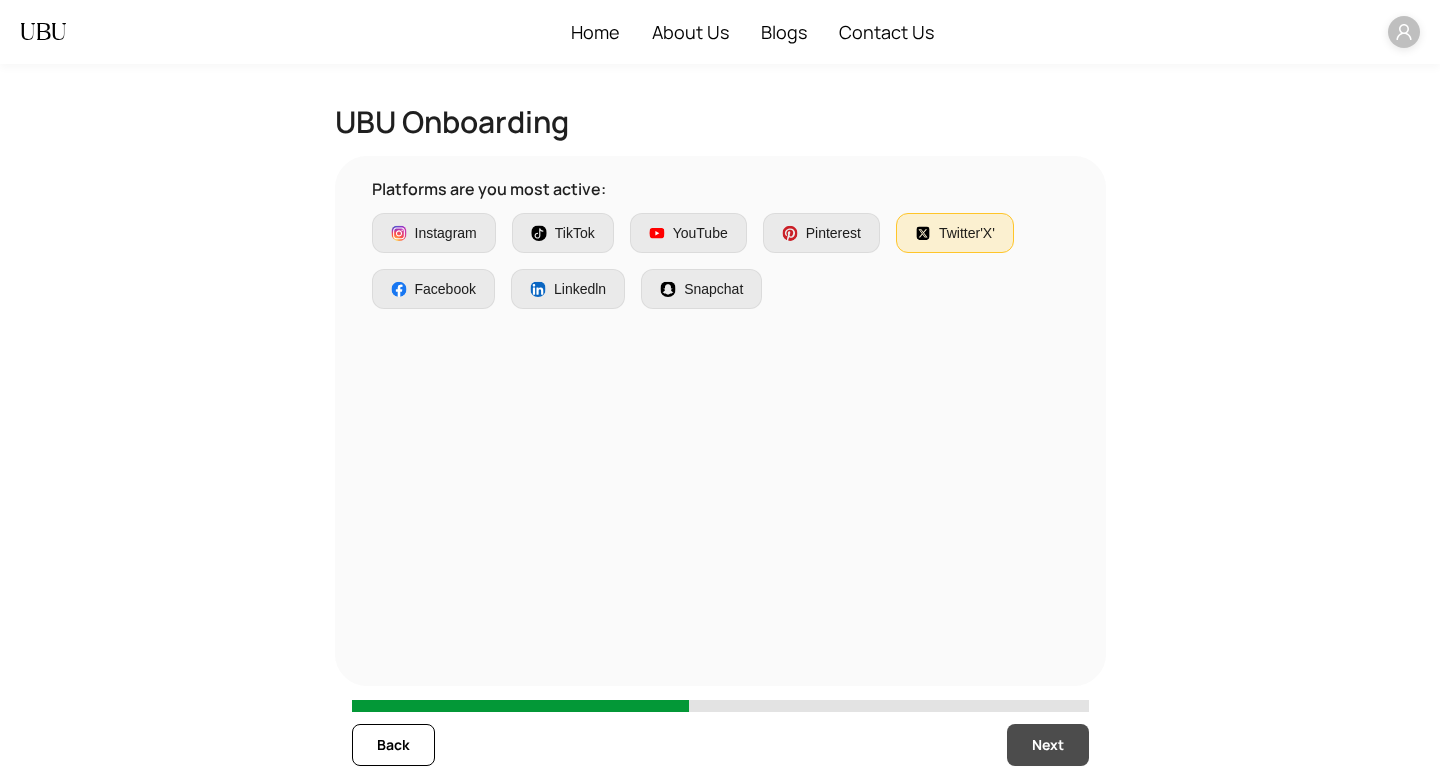 click on "Next" at bounding box center (1048, 745) 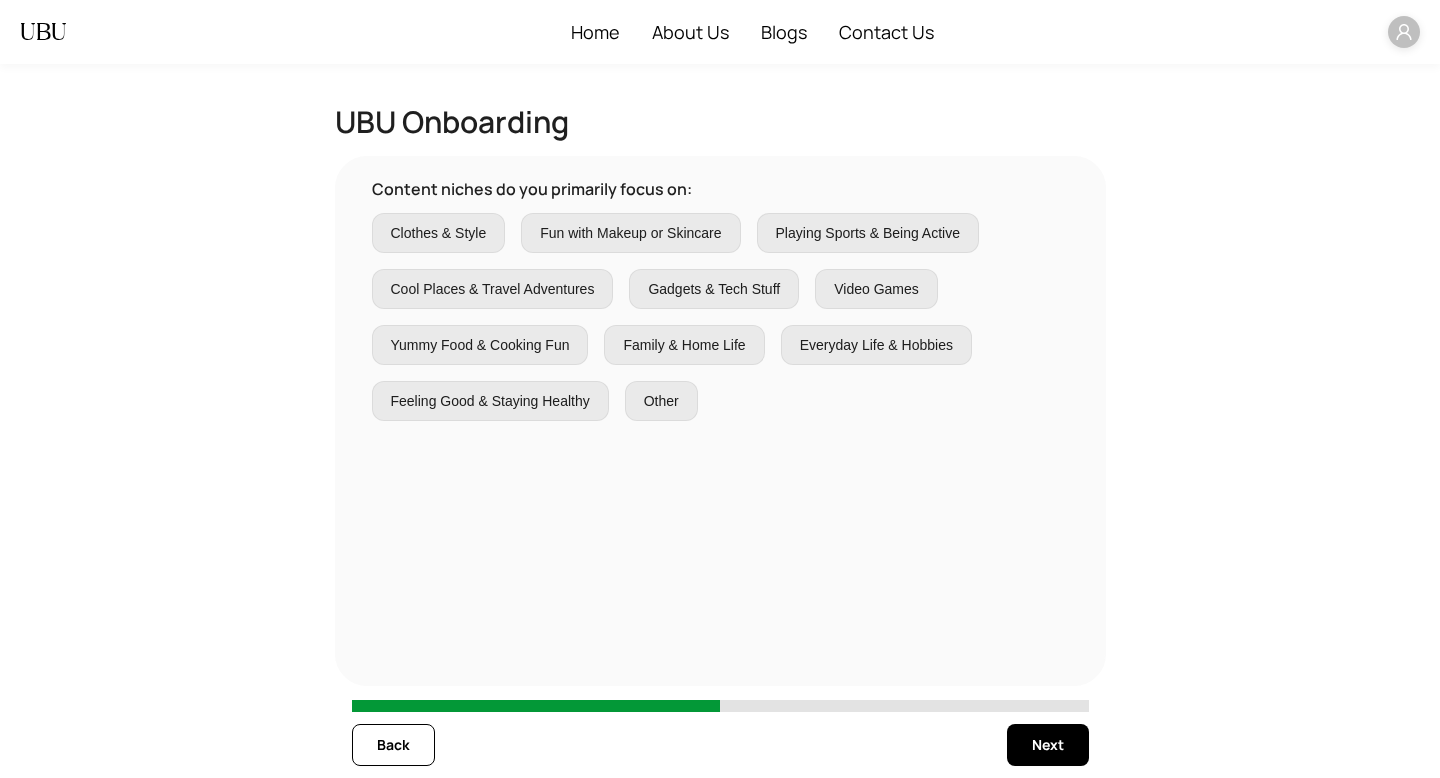 click on "Playing Sports & Being Active" at bounding box center [868, 233] 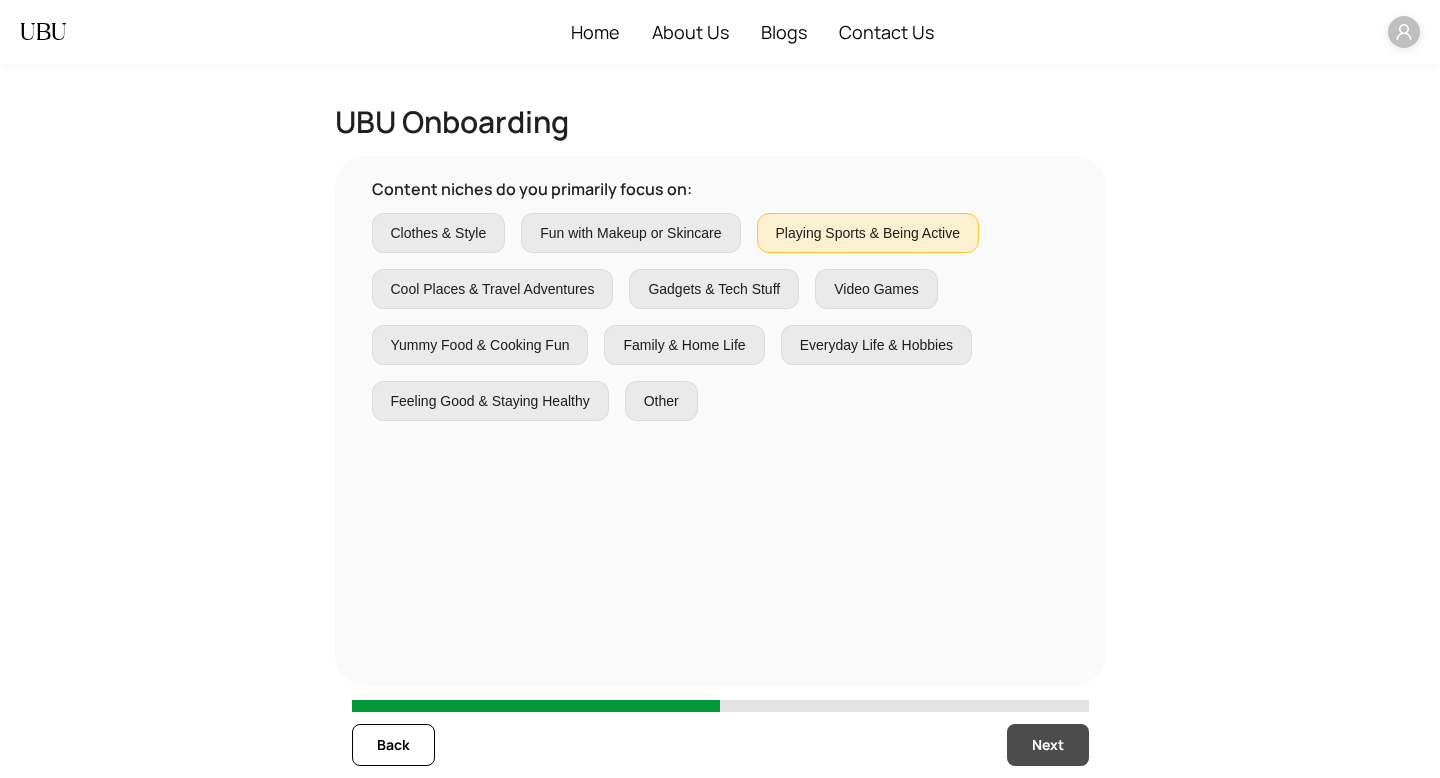 click on "Next" at bounding box center (1048, 745) 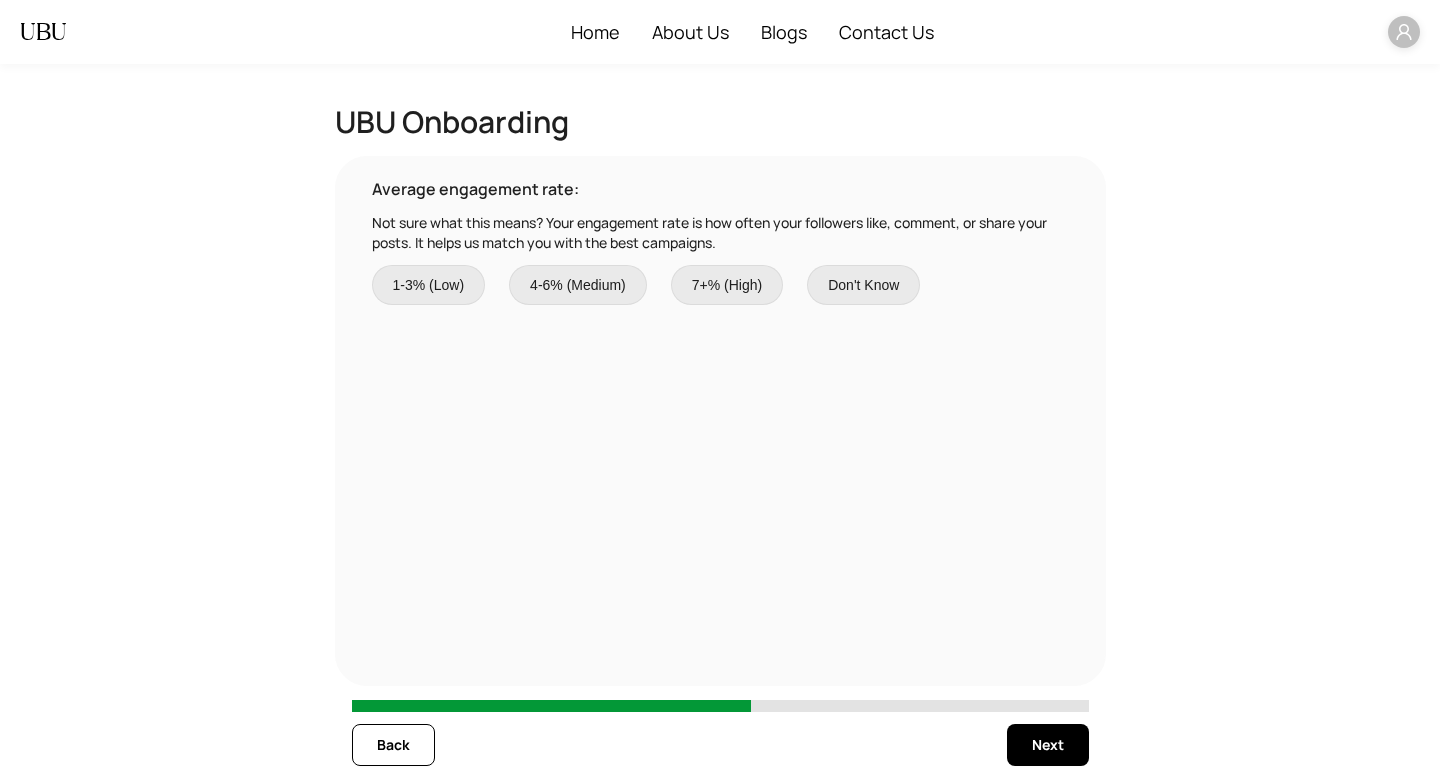 click on "7+% (High)" at bounding box center (727, 285) 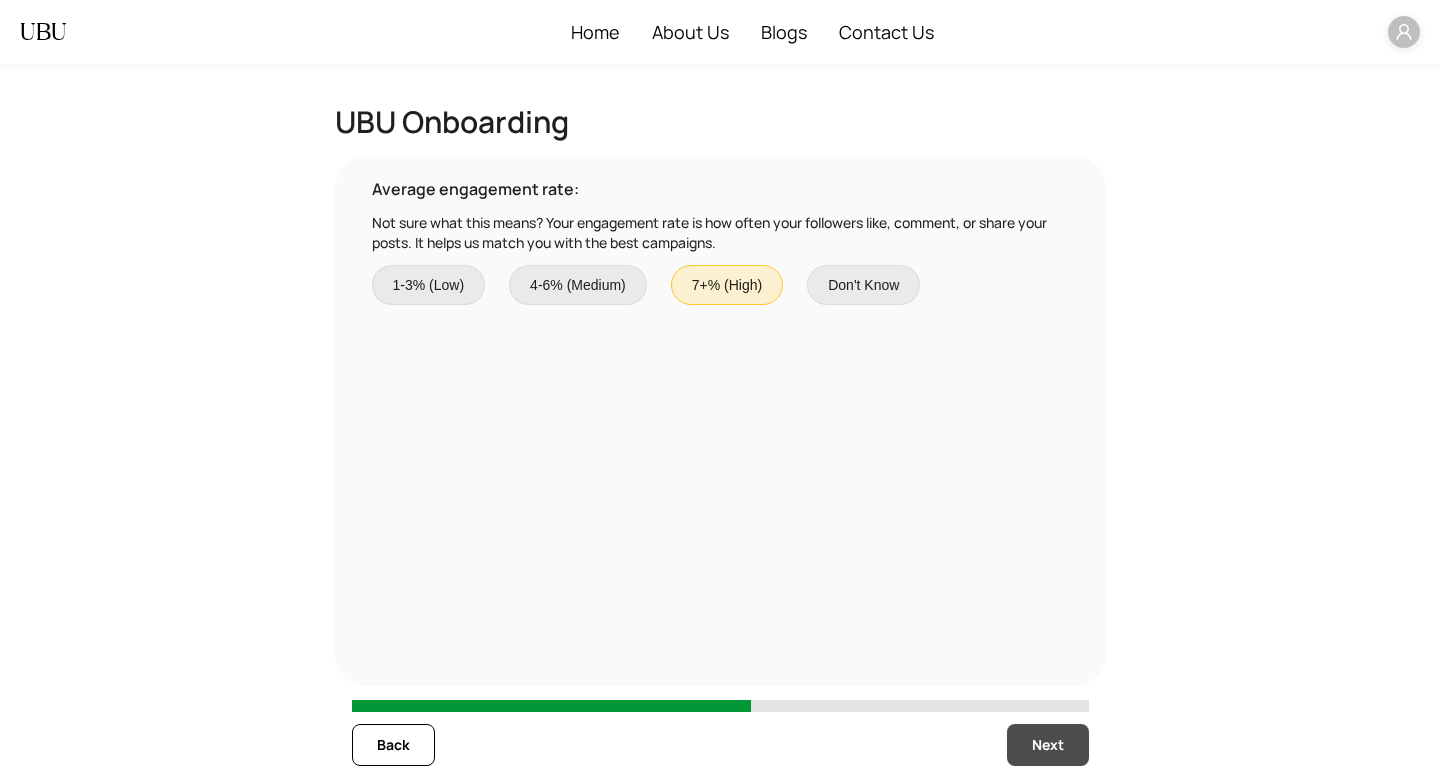 click on "Next" at bounding box center (1048, 745) 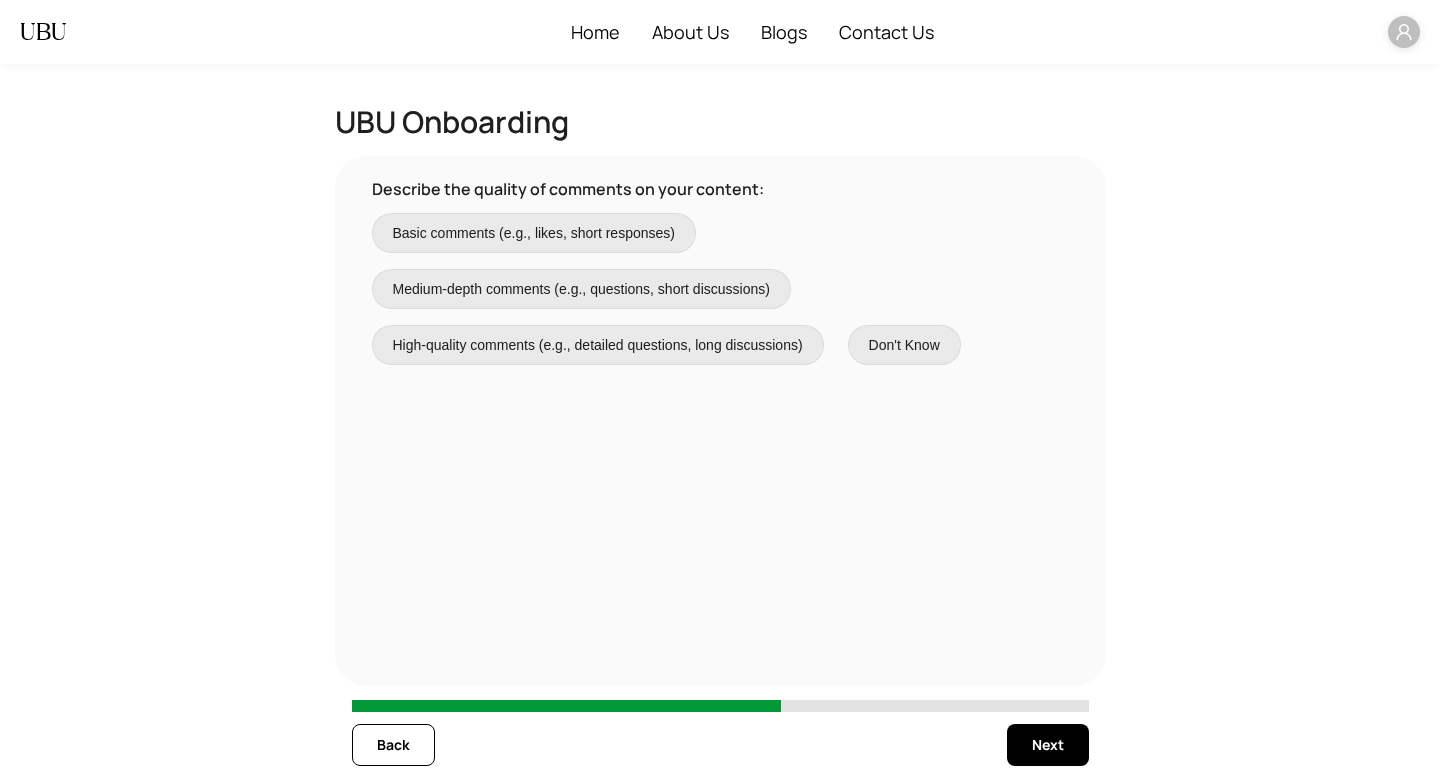 click on "Medium-depth comments (e.g., questions, short discussions)" at bounding box center [581, 289] 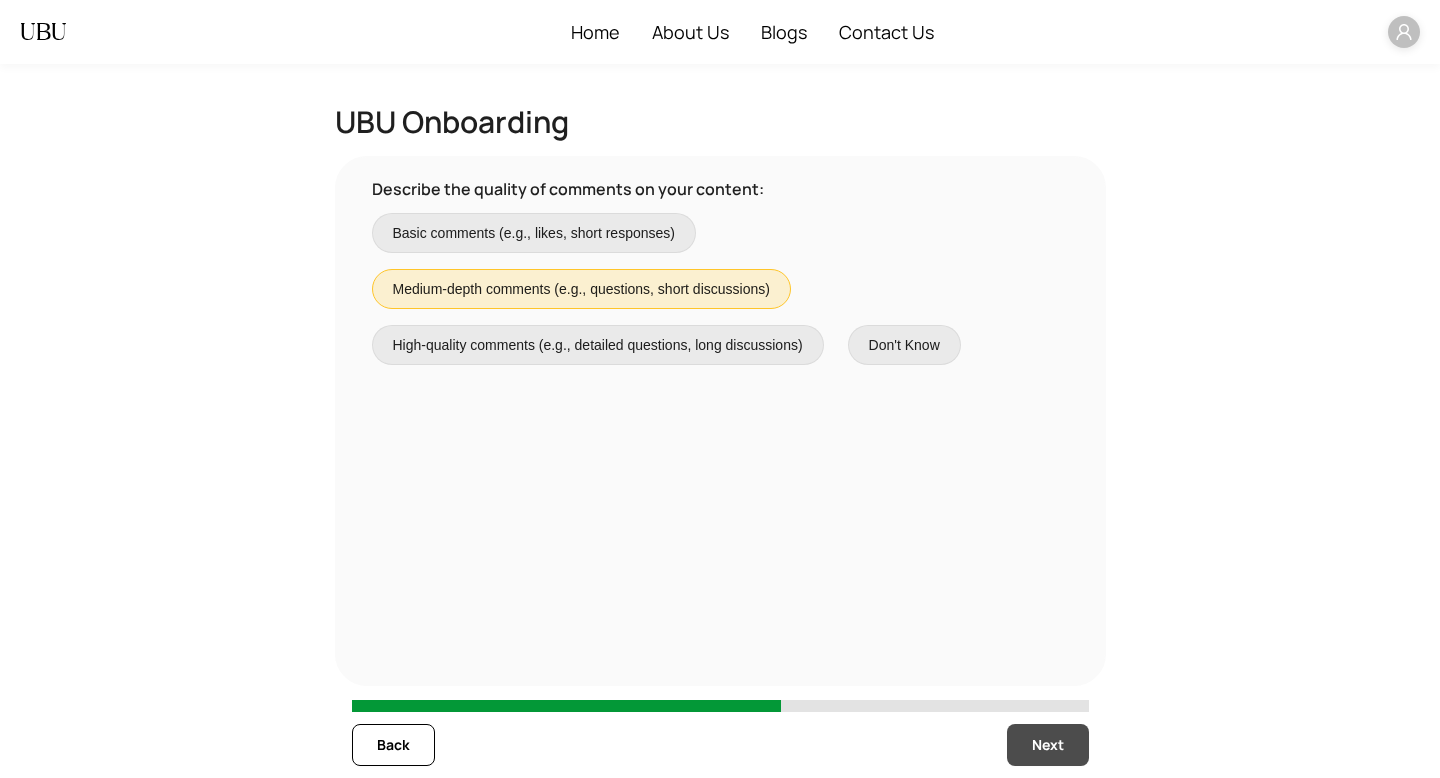 click on "Next" at bounding box center [1048, 745] 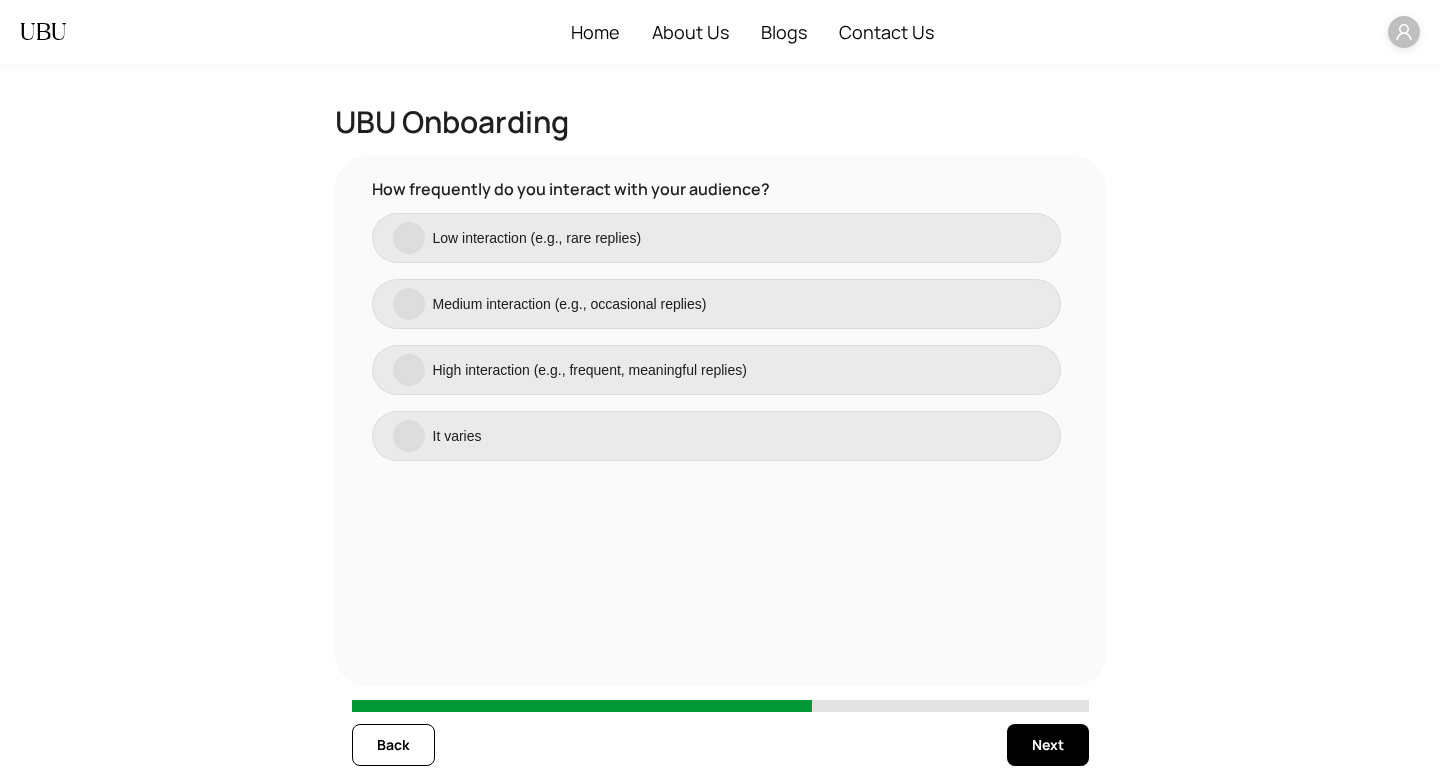 click on "Low interaction (e.g., rare replies)" at bounding box center [716, 238] 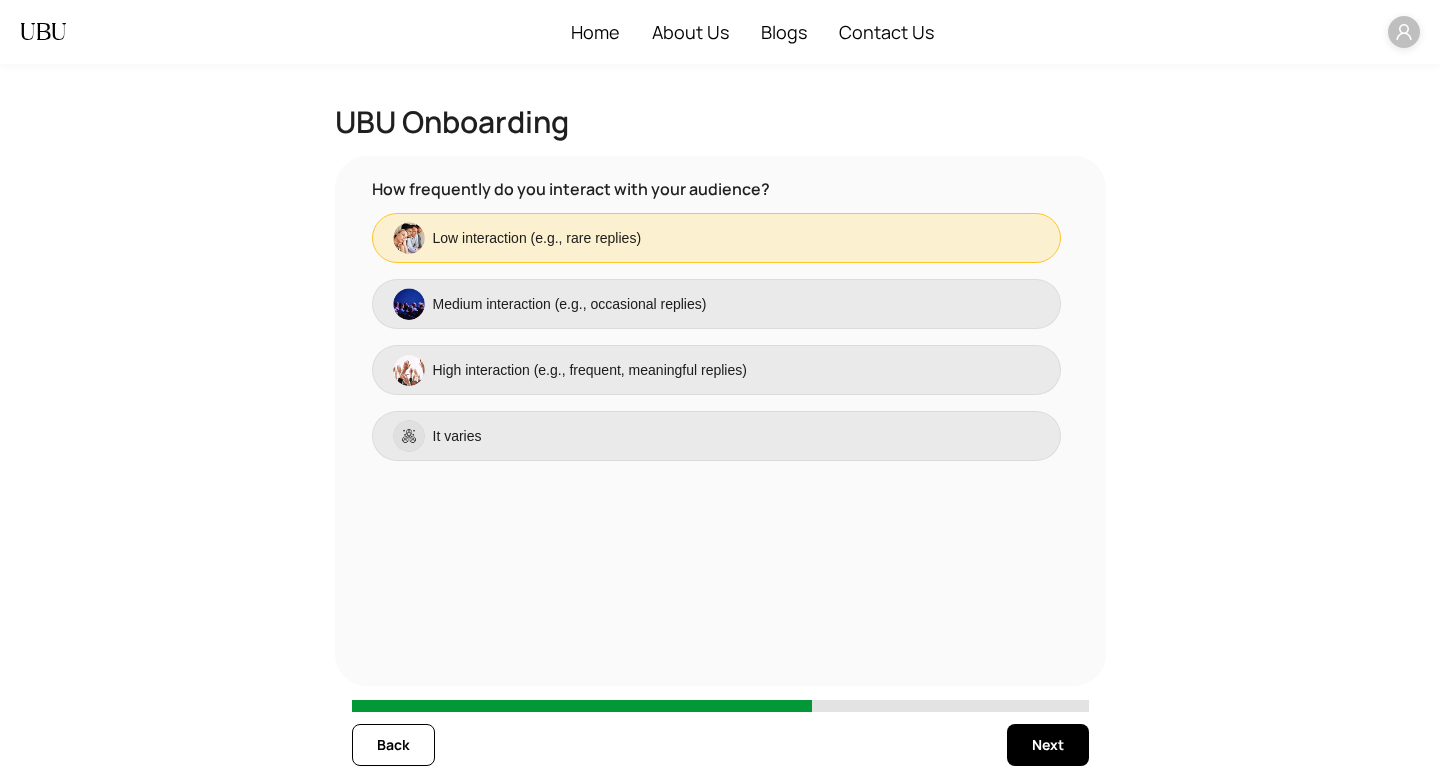 click on "Back Next" at bounding box center (720, 745) 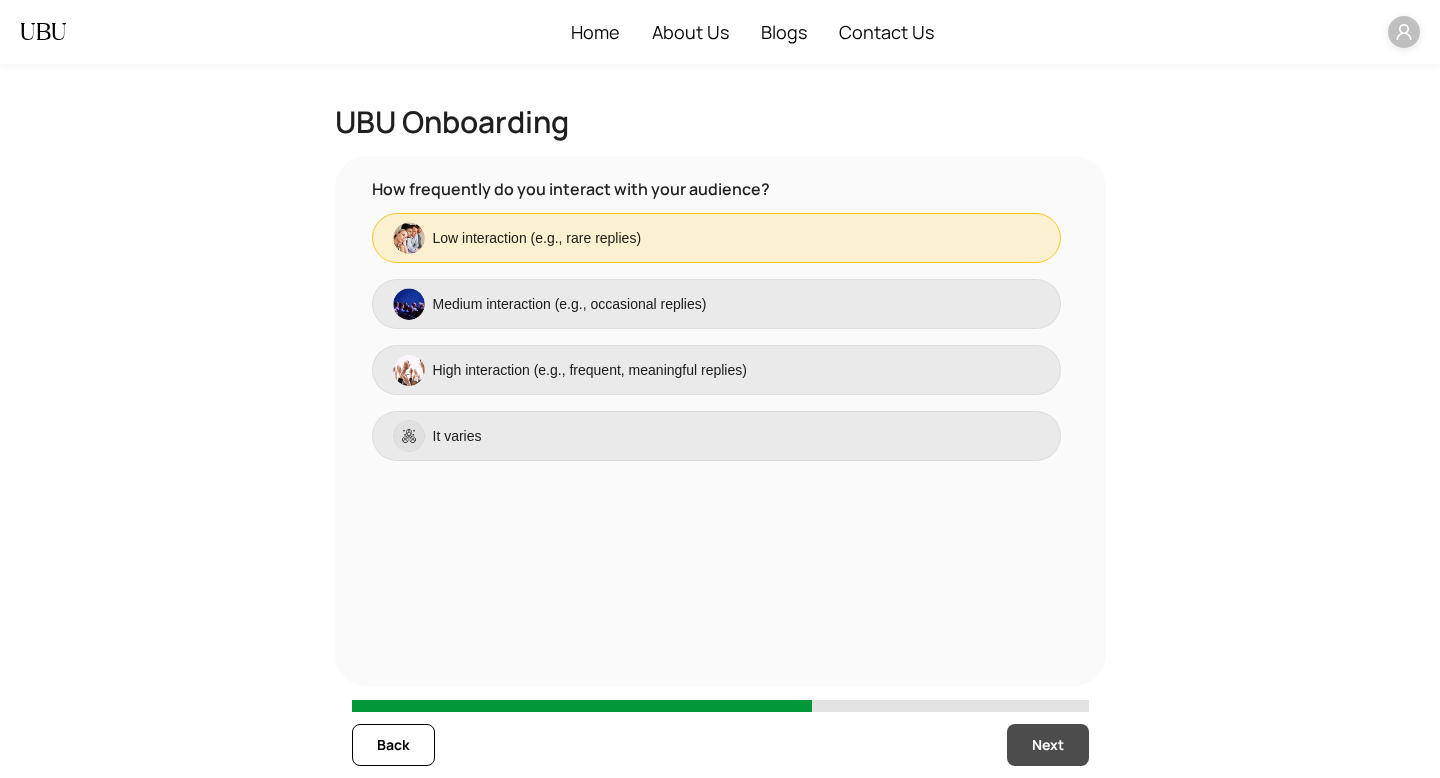 click on "Next" at bounding box center [1048, 745] 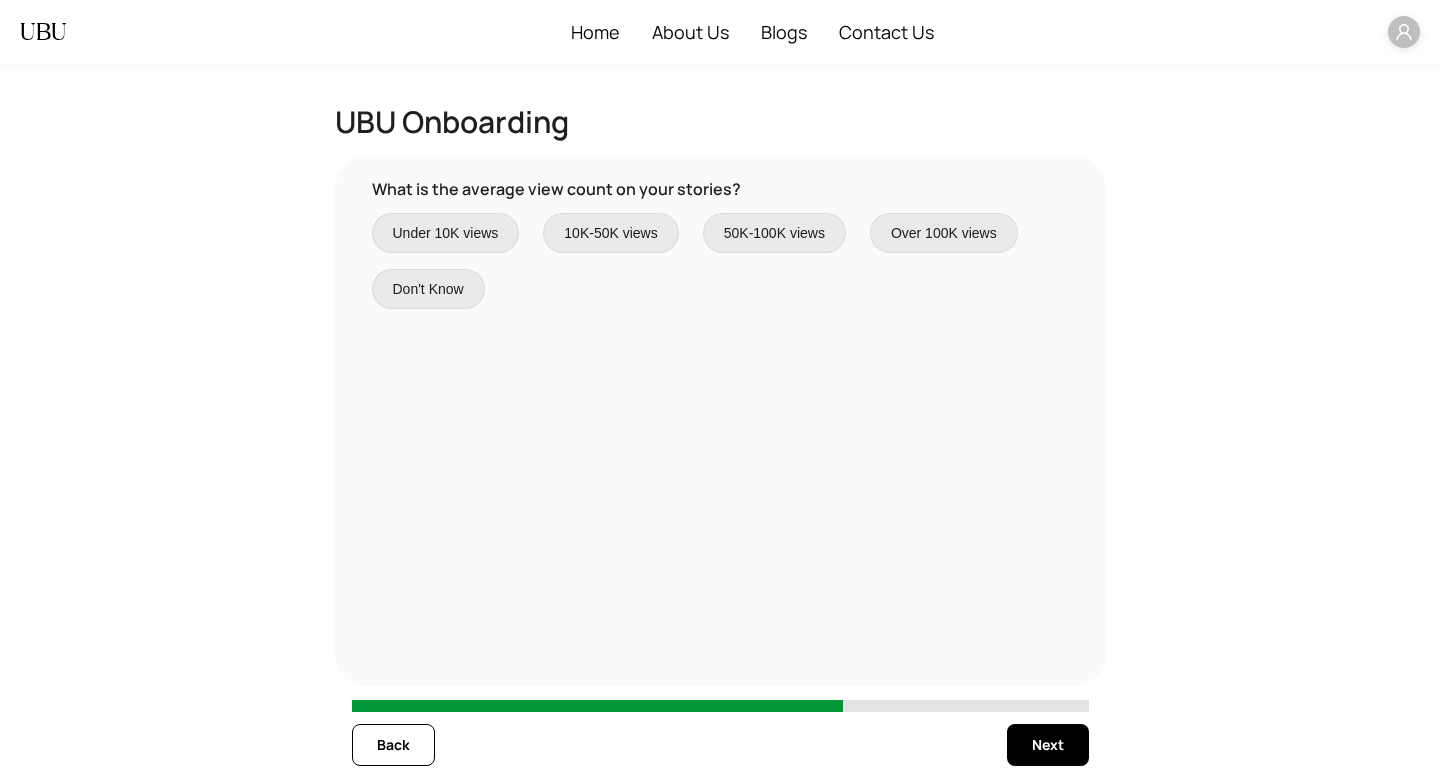 click on "Over 100K views" at bounding box center [944, 233] 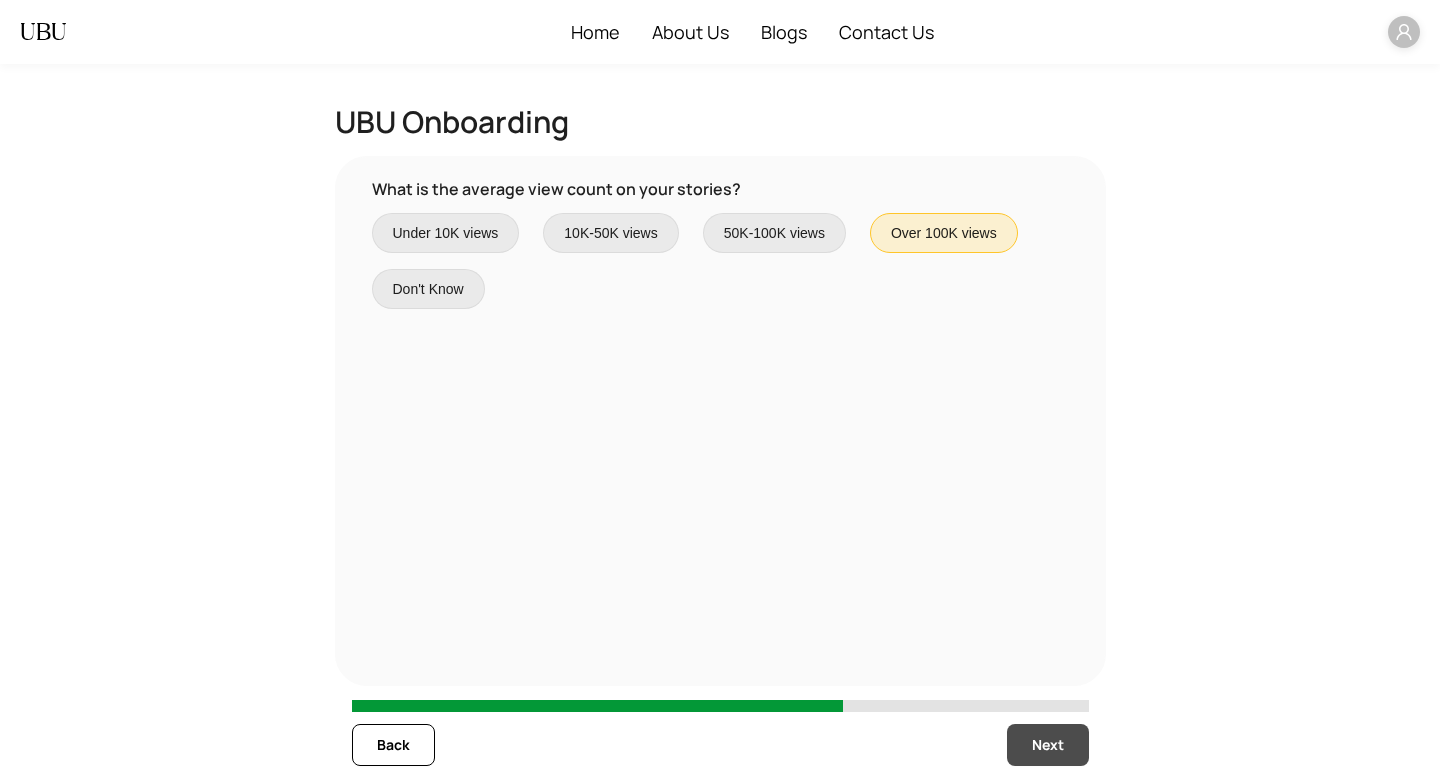 click on "Next" at bounding box center (1048, 745) 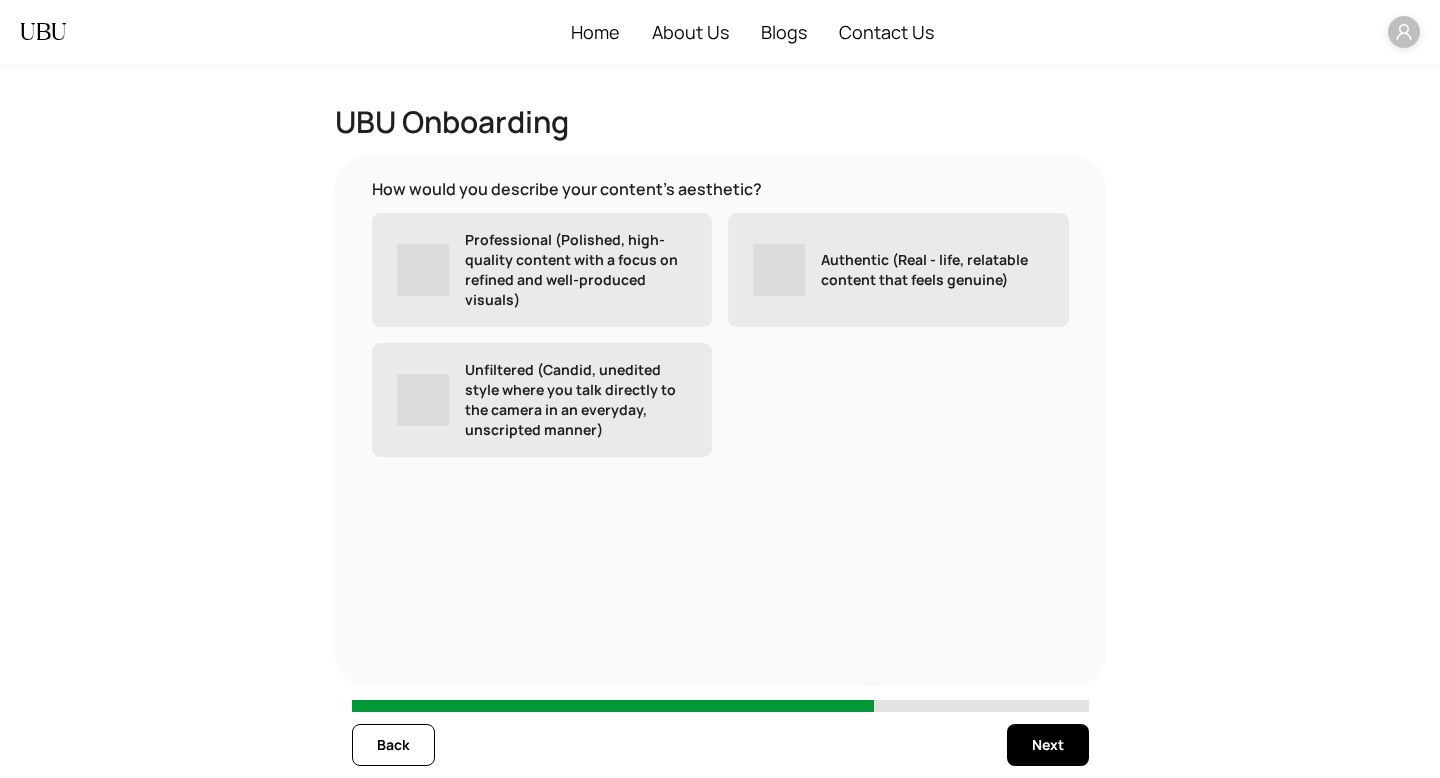 click on "Authentic (Real - life, relatable content that feels genuine)" at bounding box center [932, 270] 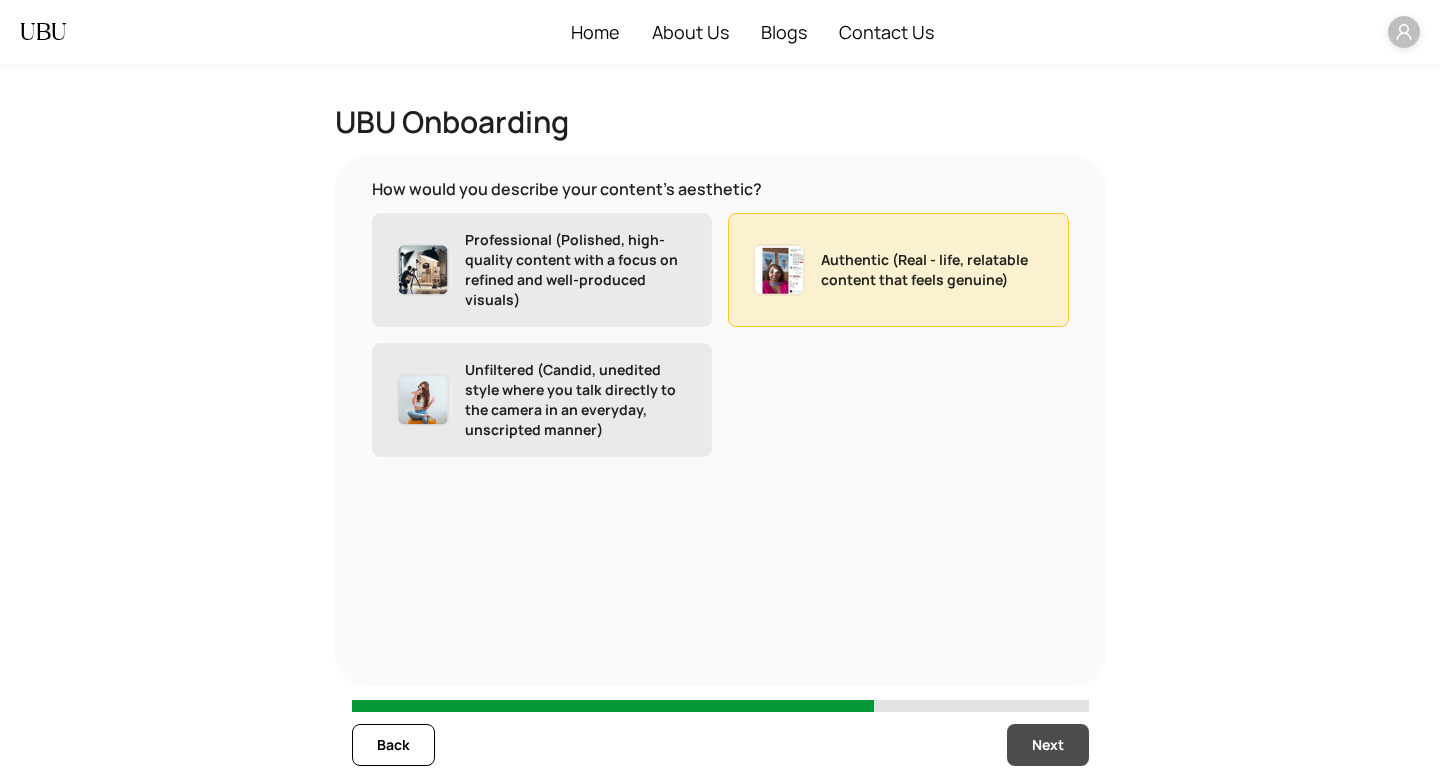 click on "Next" at bounding box center (1048, 745) 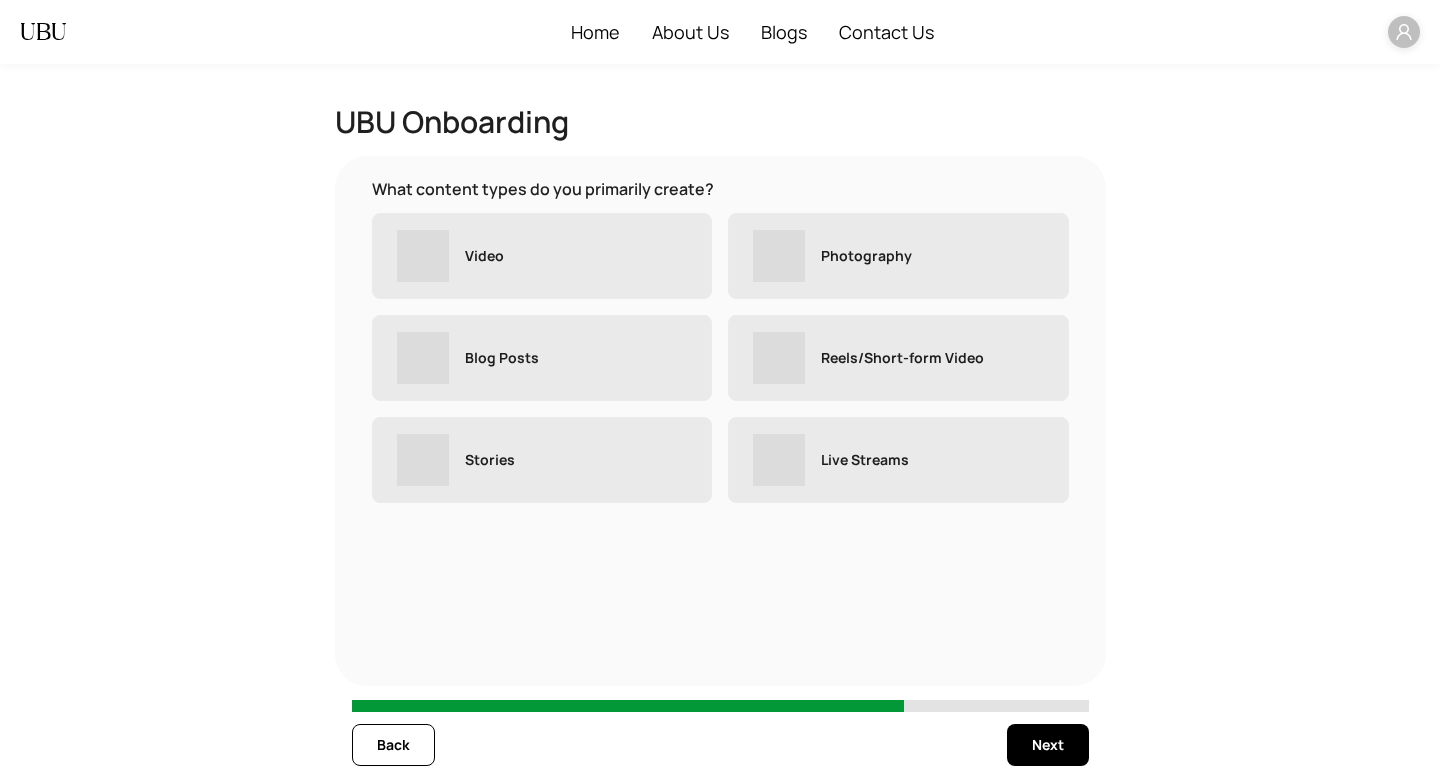 click on "Photography" at bounding box center (898, 256) 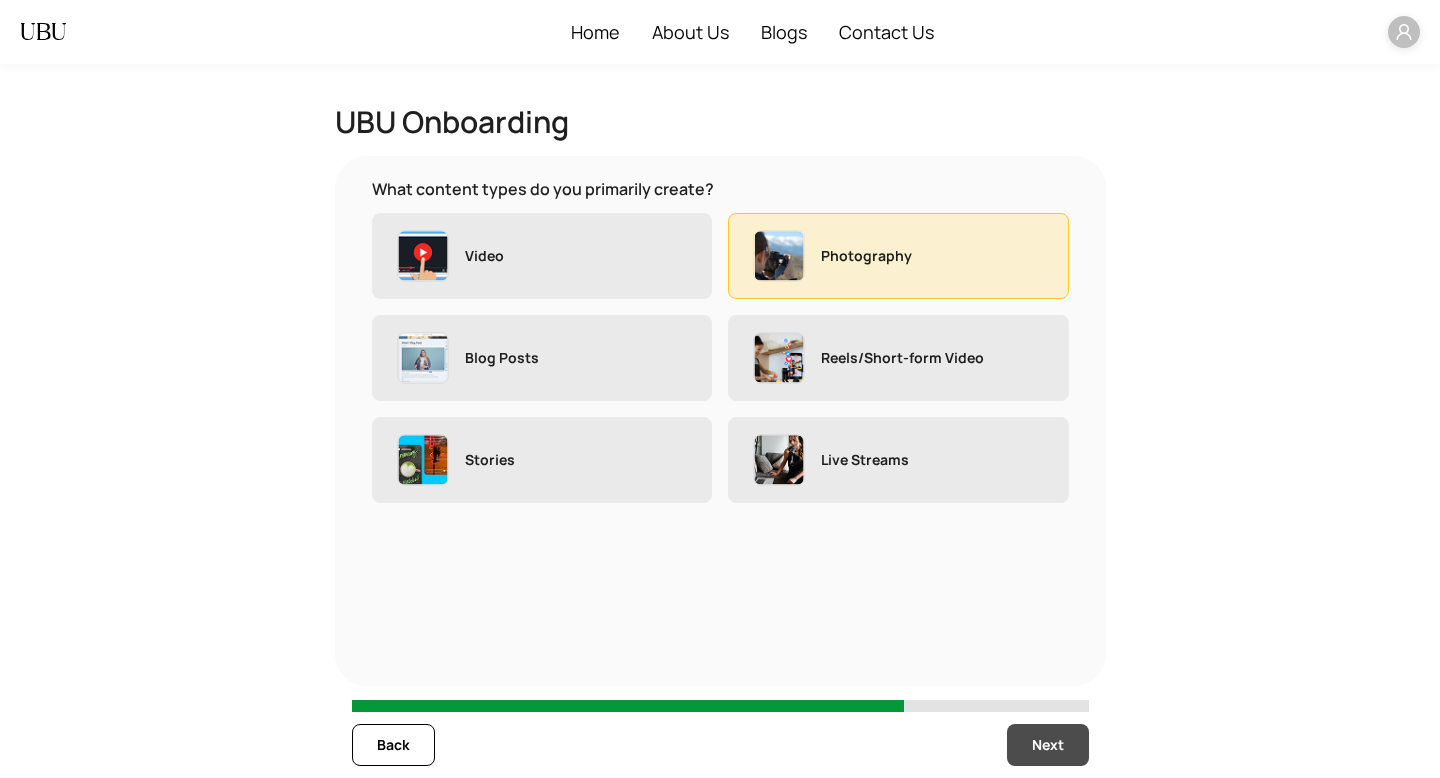 click on "Next" at bounding box center [1048, 745] 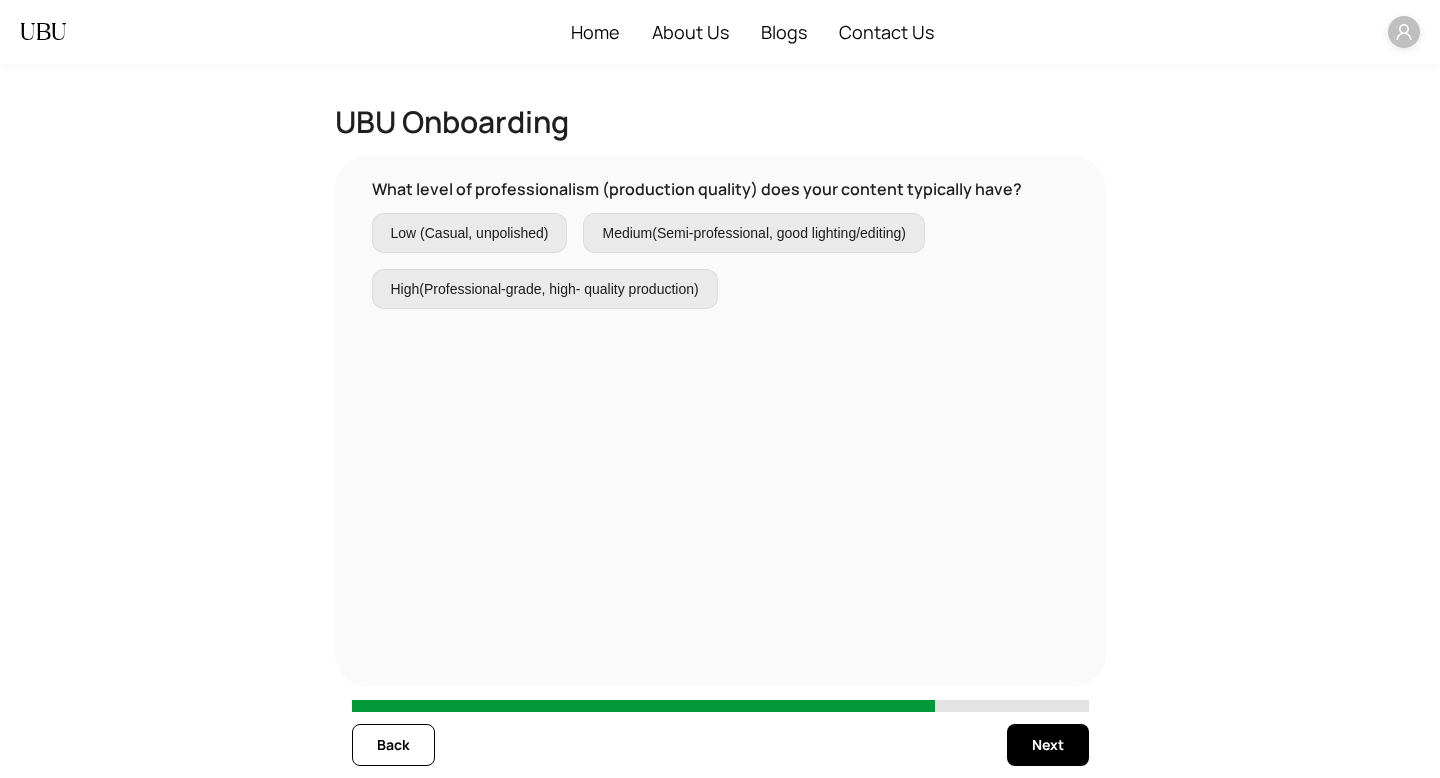 drag, startPoint x: 934, startPoint y: 312, endPoint x: 921, endPoint y: 268, distance: 45.88028 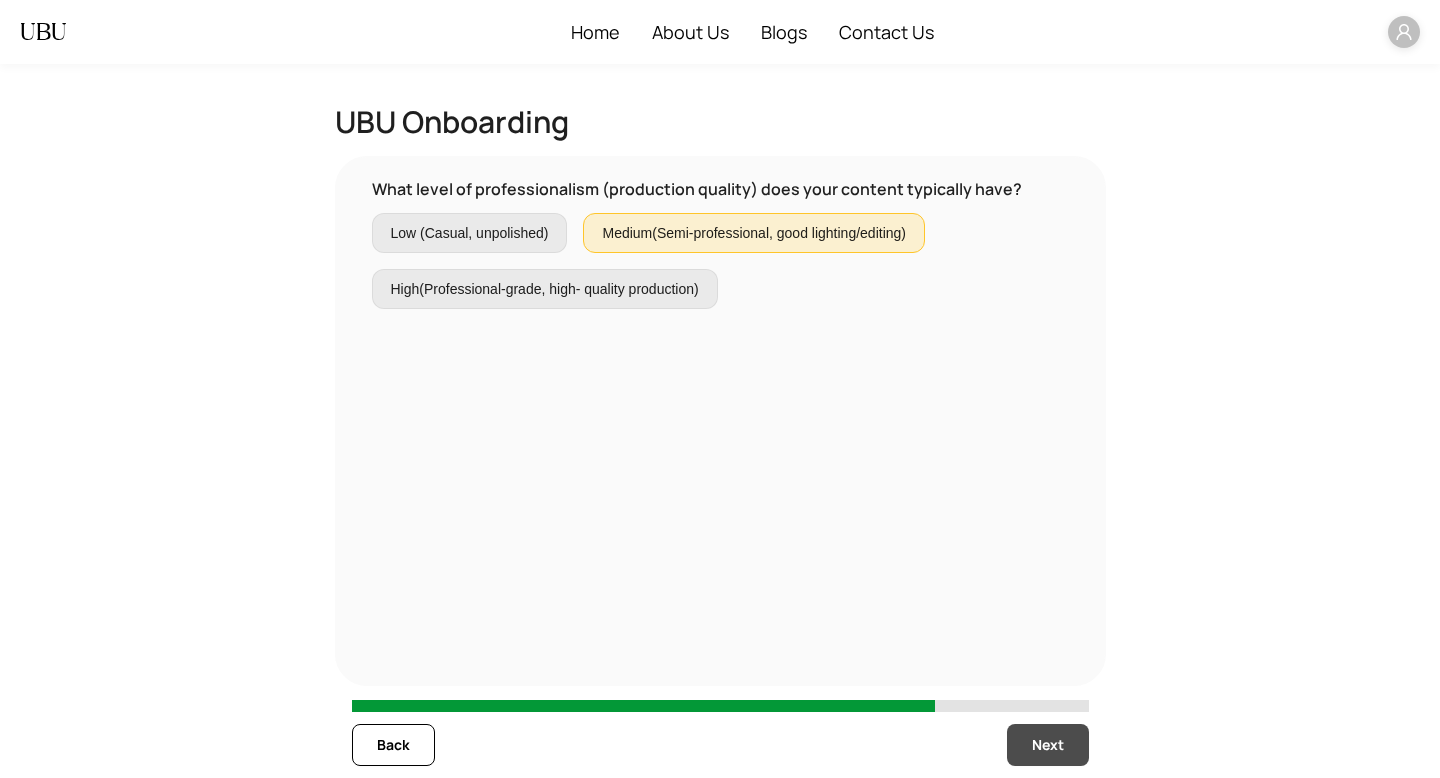 click on "Next" at bounding box center (1048, 745) 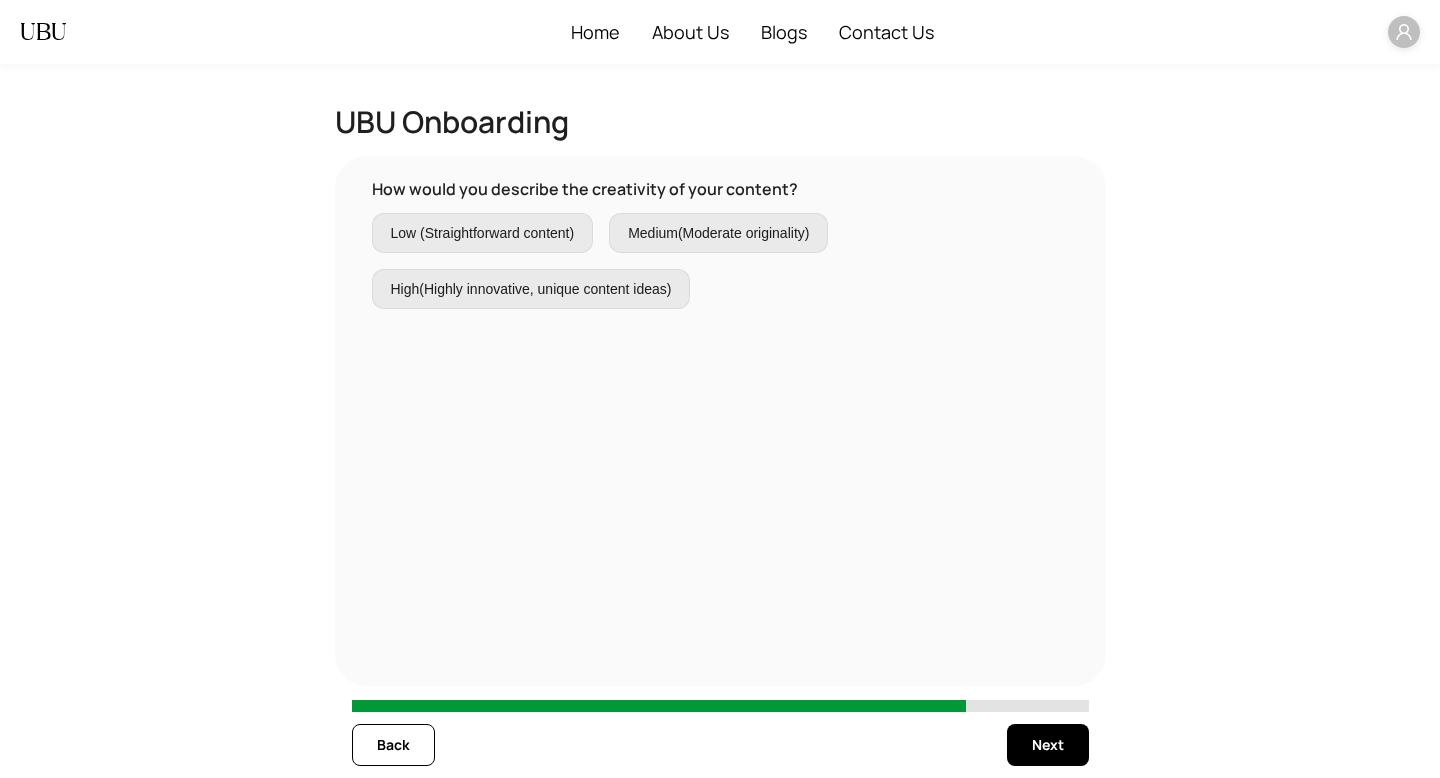 click on "How would you describe the creativity of your content? Low (Straightforward content) Medium(Moderate originality) High(Highly innovative, unique content ideas)" at bounding box center (720, 421) 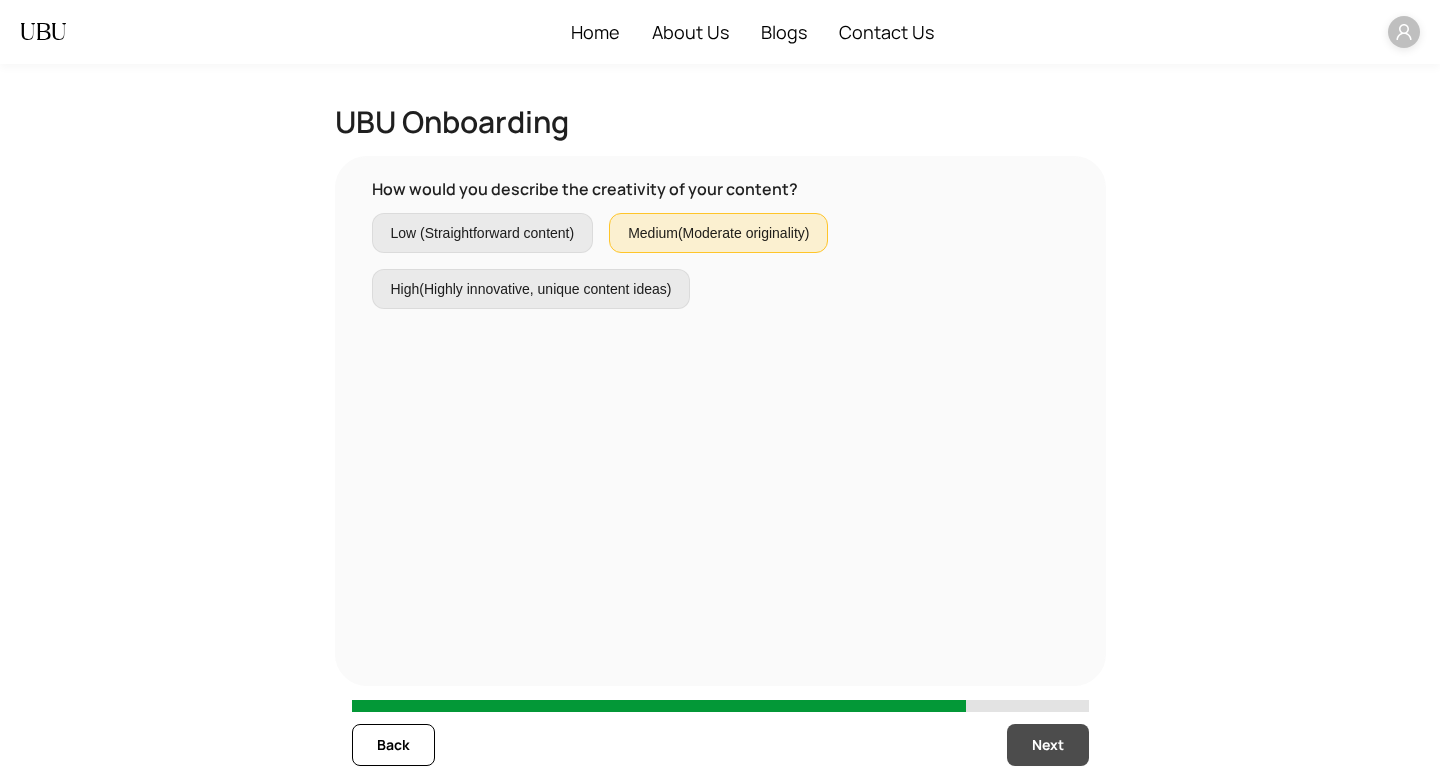 click on "Next" at bounding box center [1048, 745] 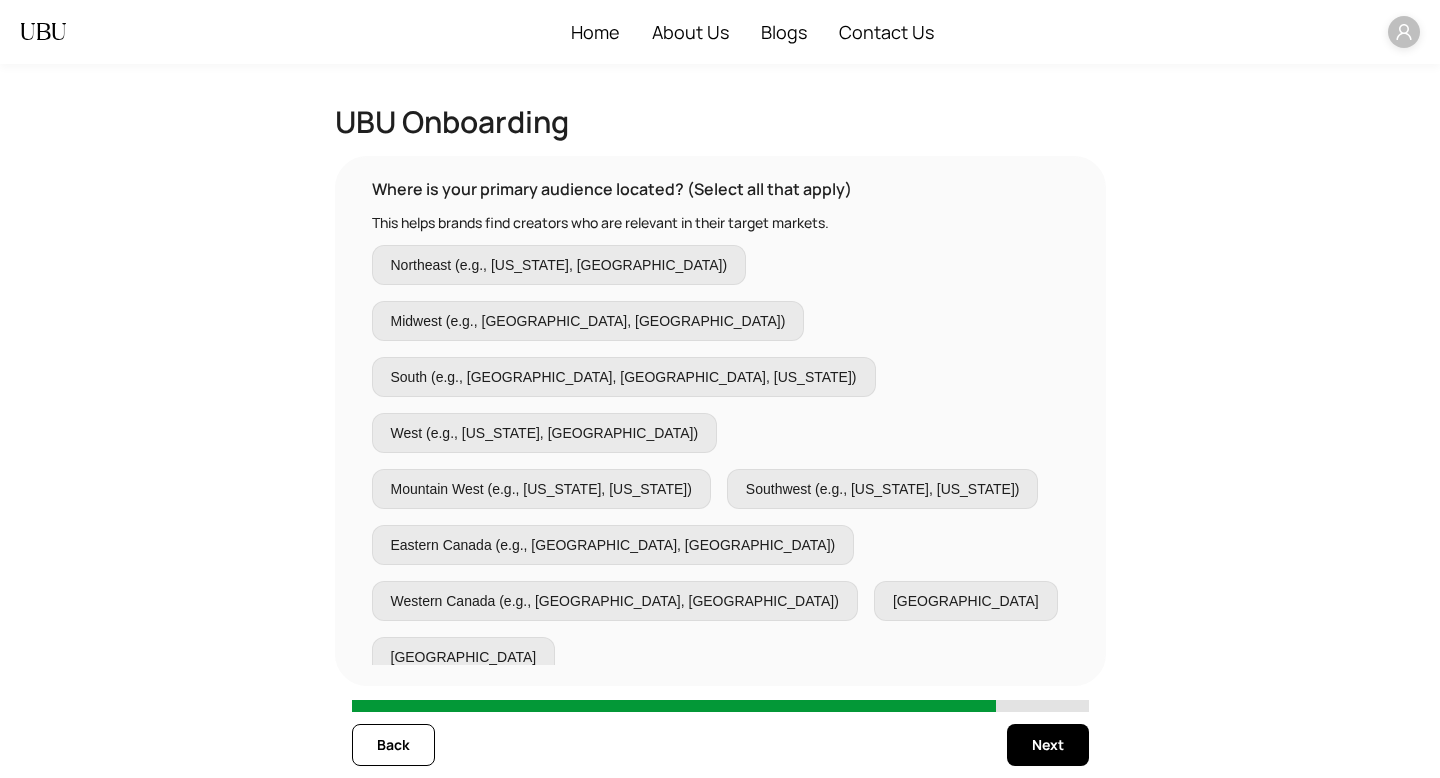 click on "Midwest (e.g., [GEOGRAPHIC_DATA], [GEOGRAPHIC_DATA])" at bounding box center (588, 321) 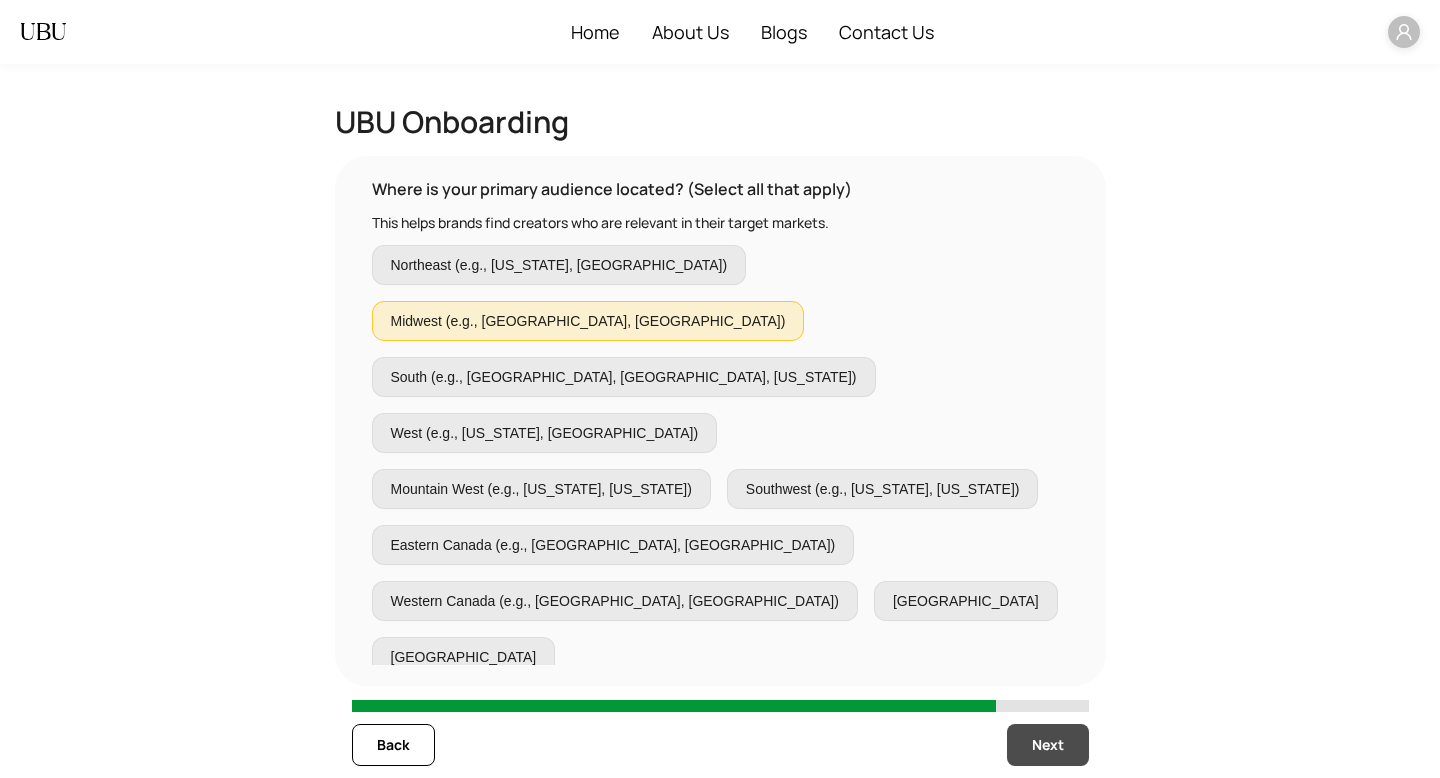 click on "Next" at bounding box center (1048, 745) 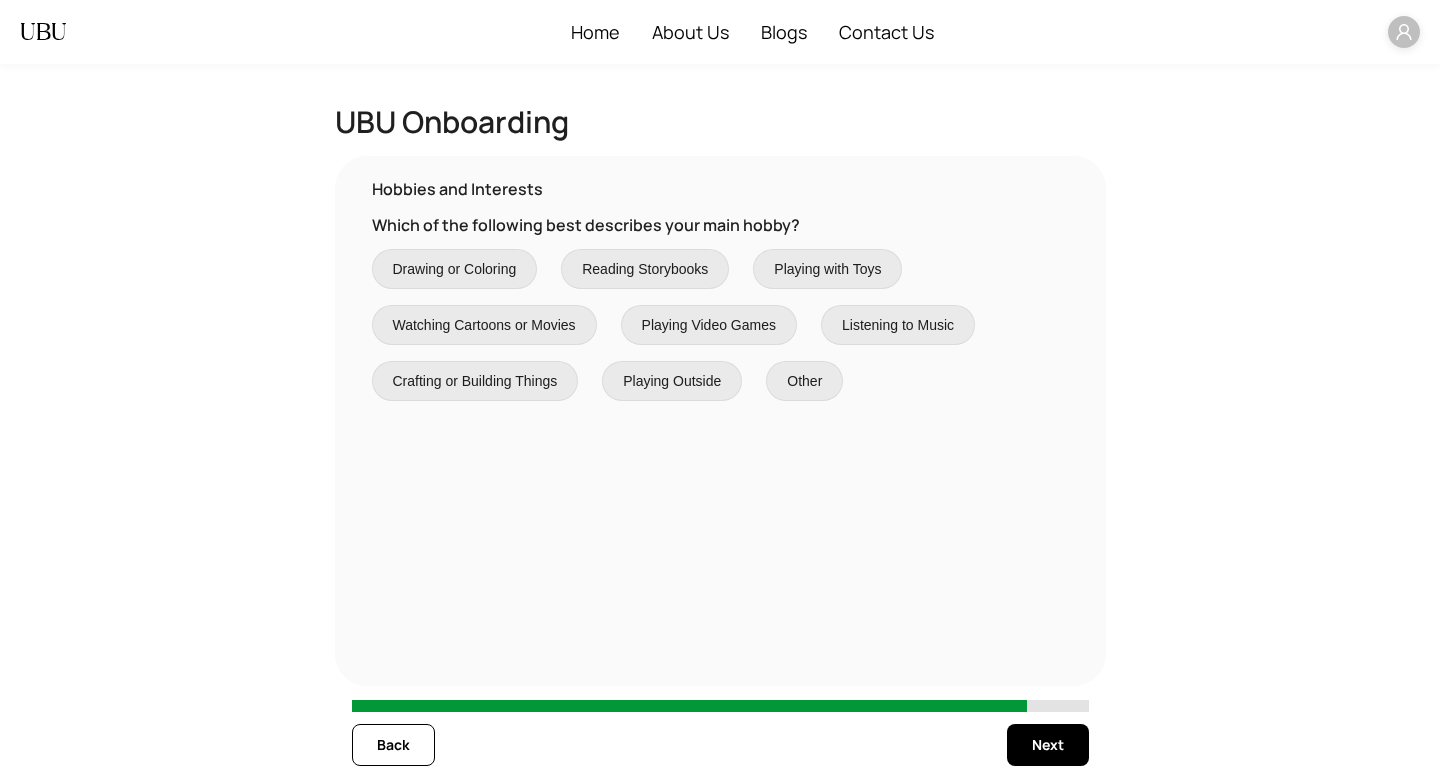 click on "Playing with Toys" at bounding box center [827, 269] 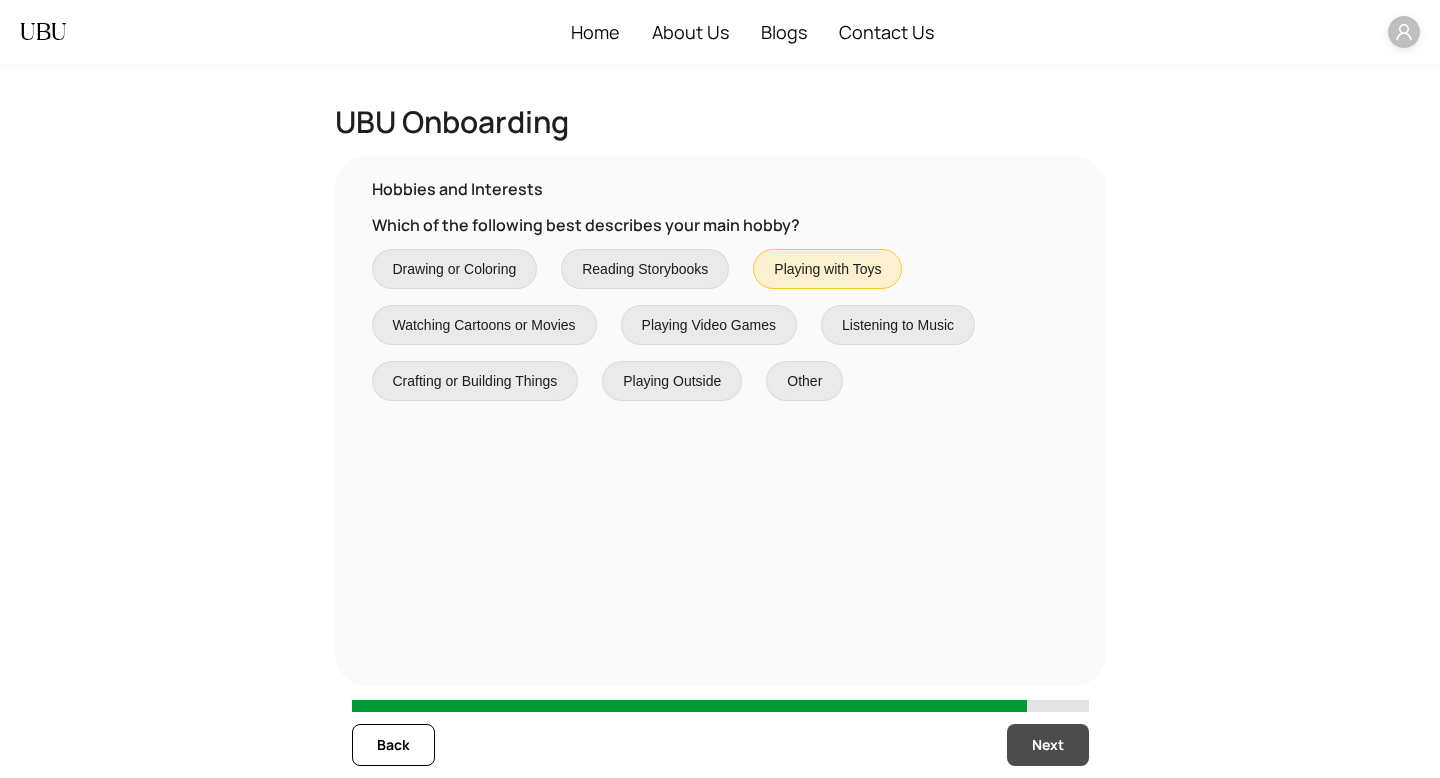 click on "Next" at bounding box center (1048, 745) 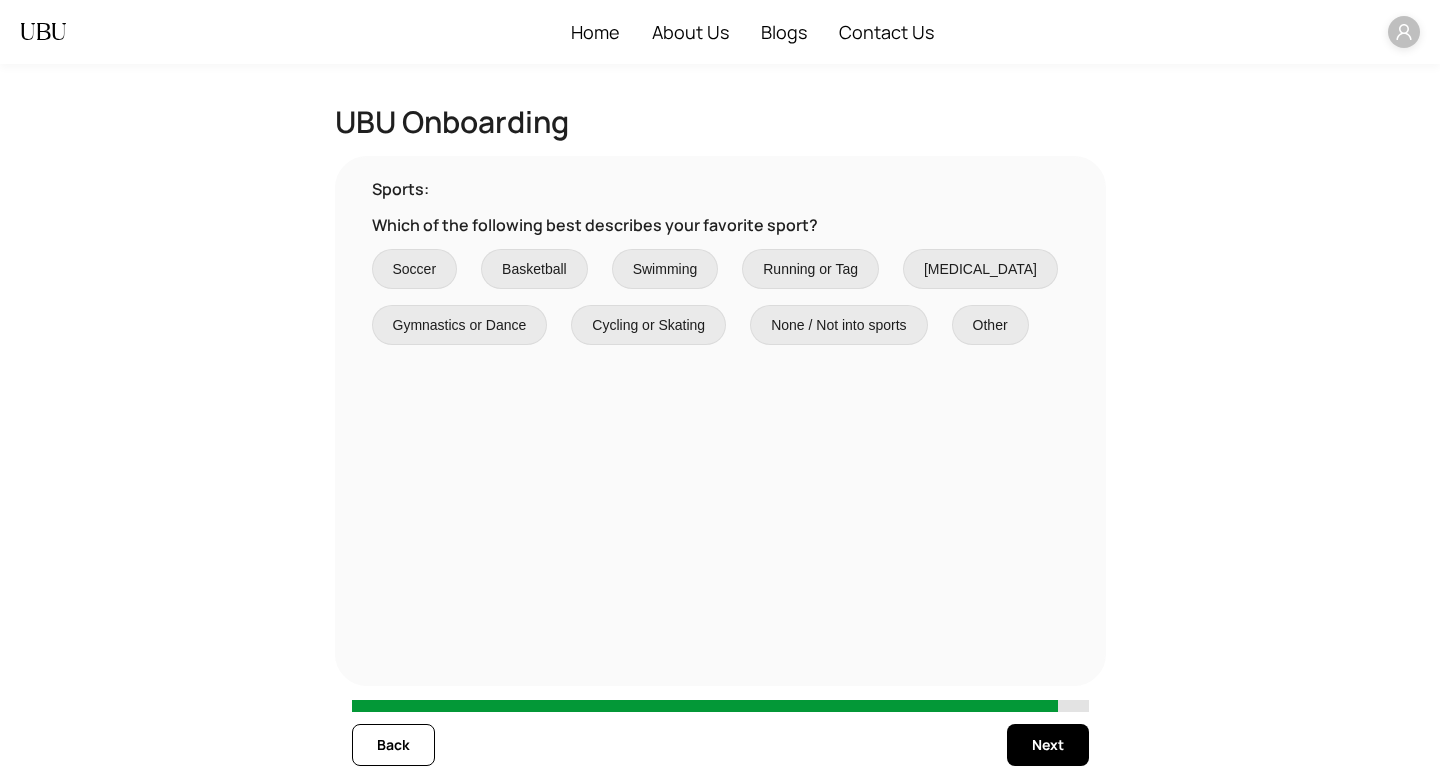 click on "None / Not into sports" at bounding box center (838, 325) 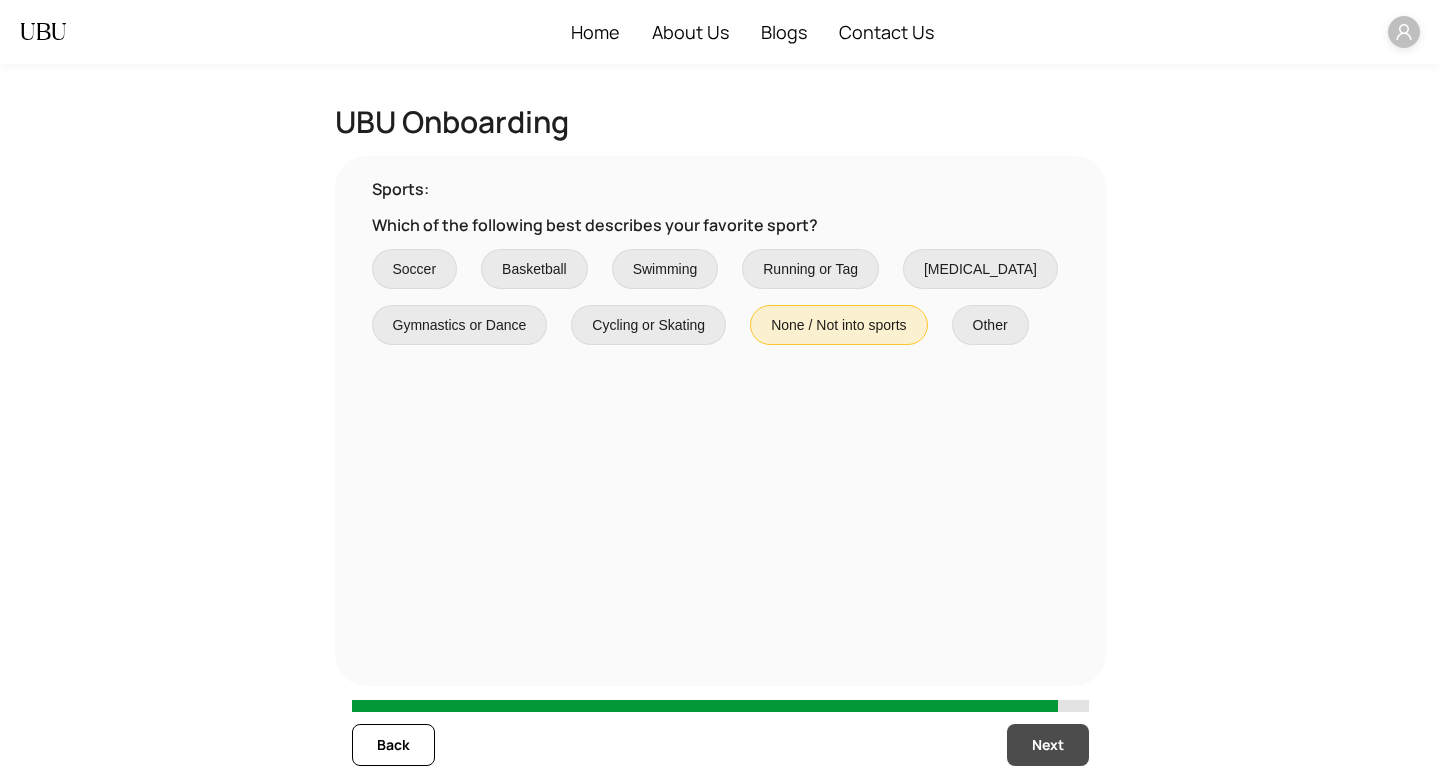 click on "Next" at bounding box center [1048, 745] 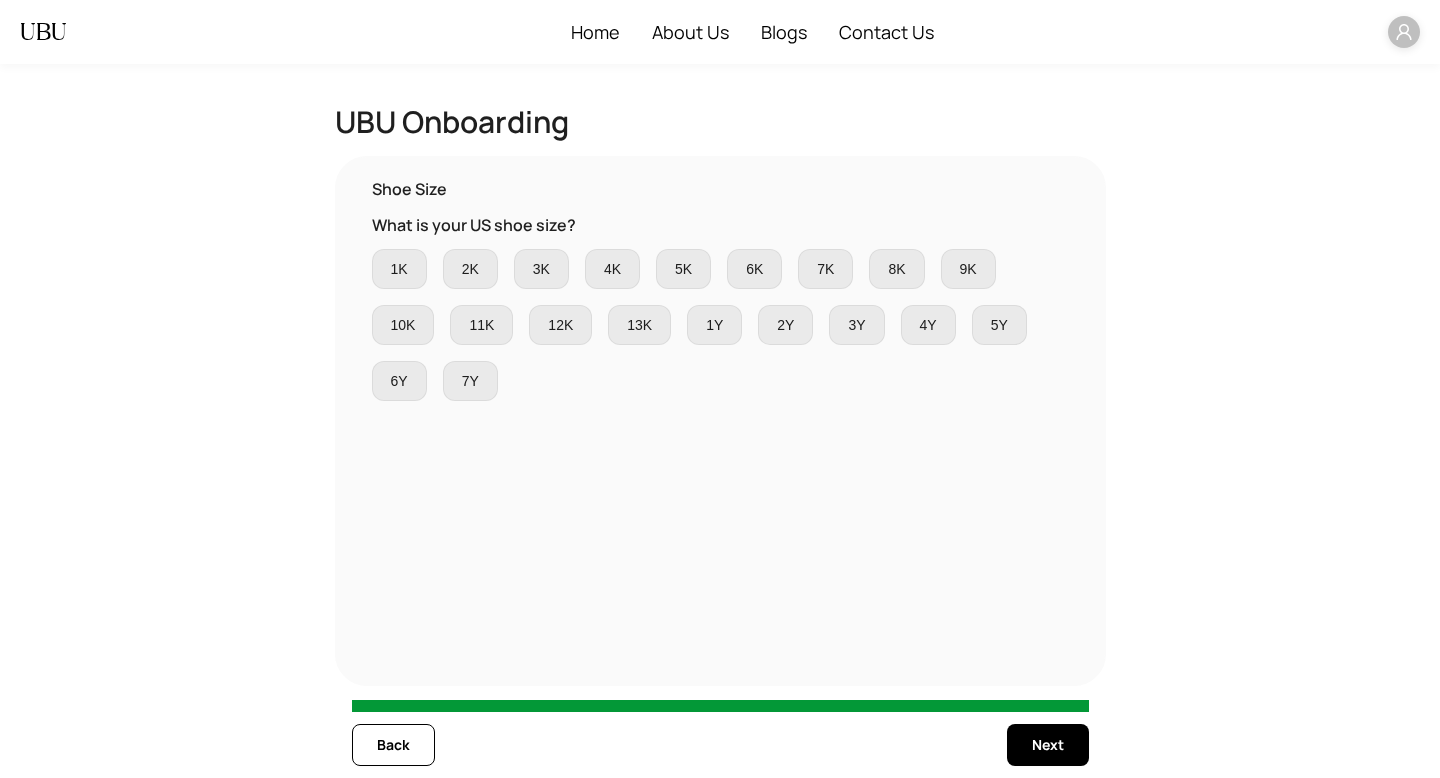 click on "7K" at bounding box center (825, 269) 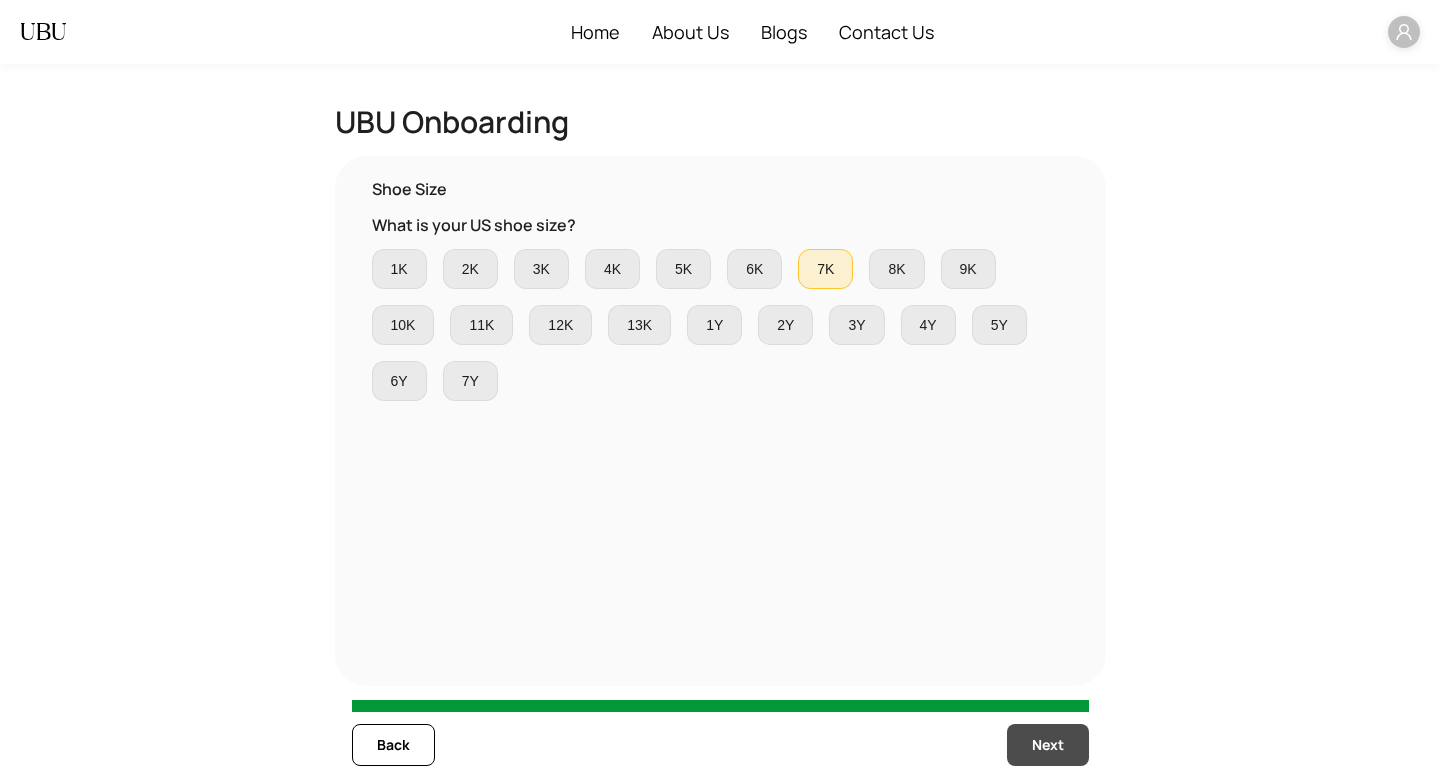 click on "Next" at bounding box center (1048, 745) 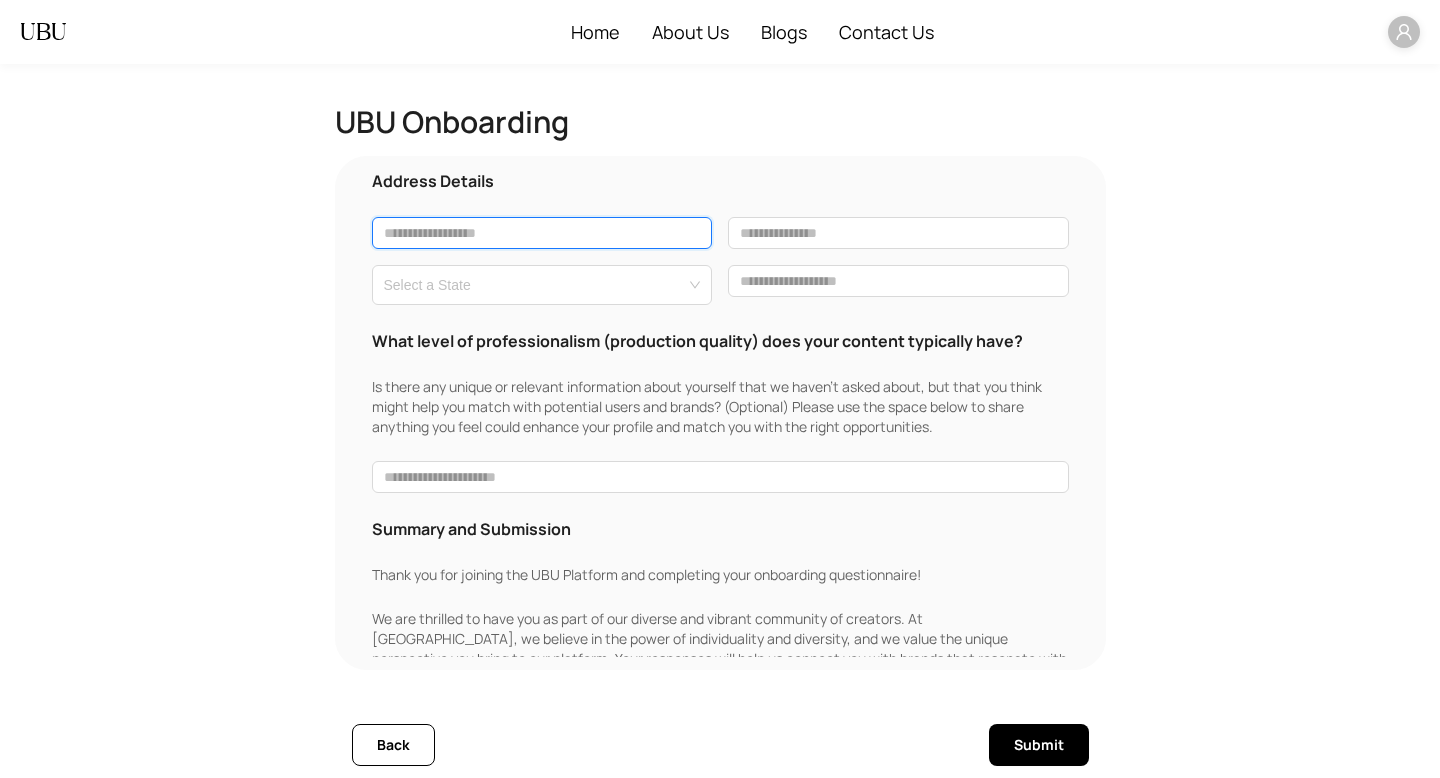 click at bounding box center (542, 233) 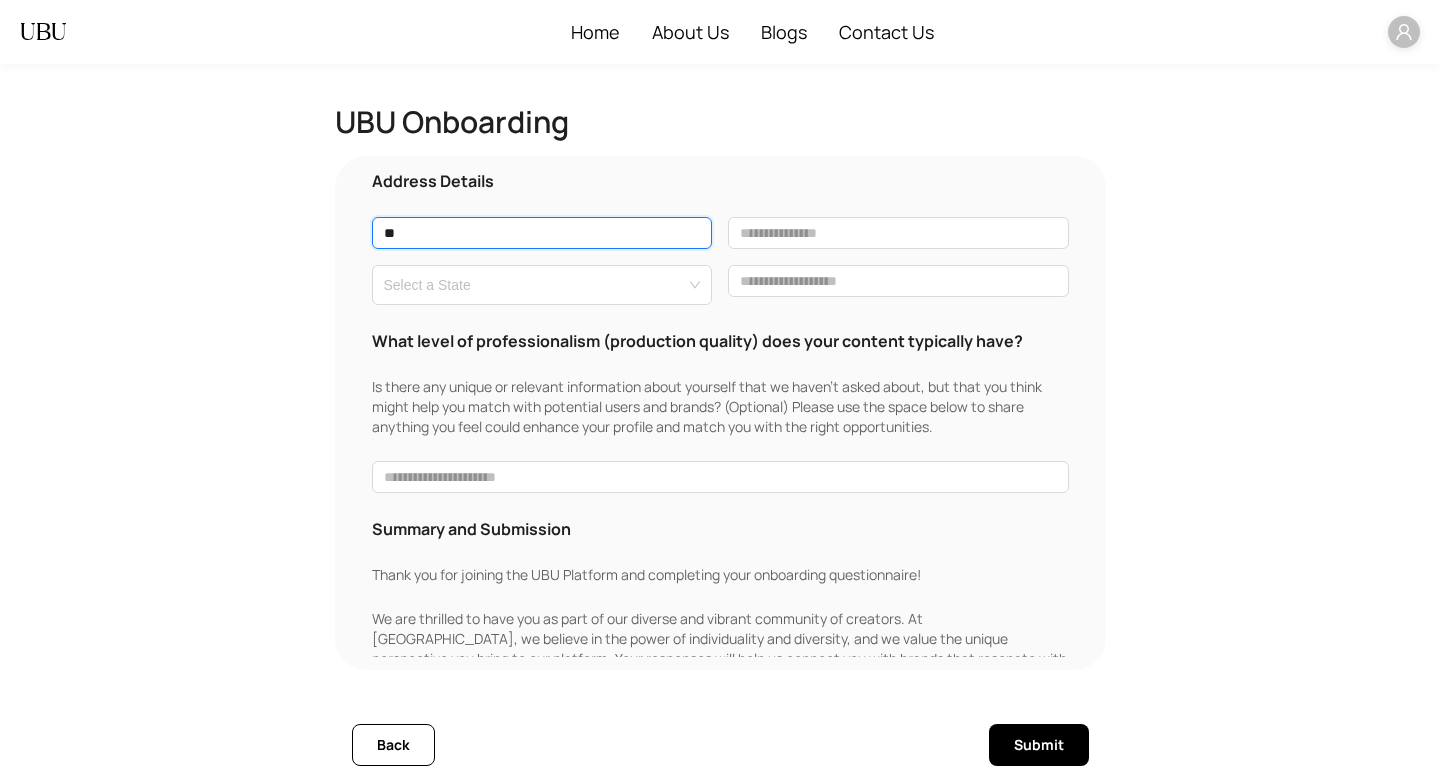 type on "**" 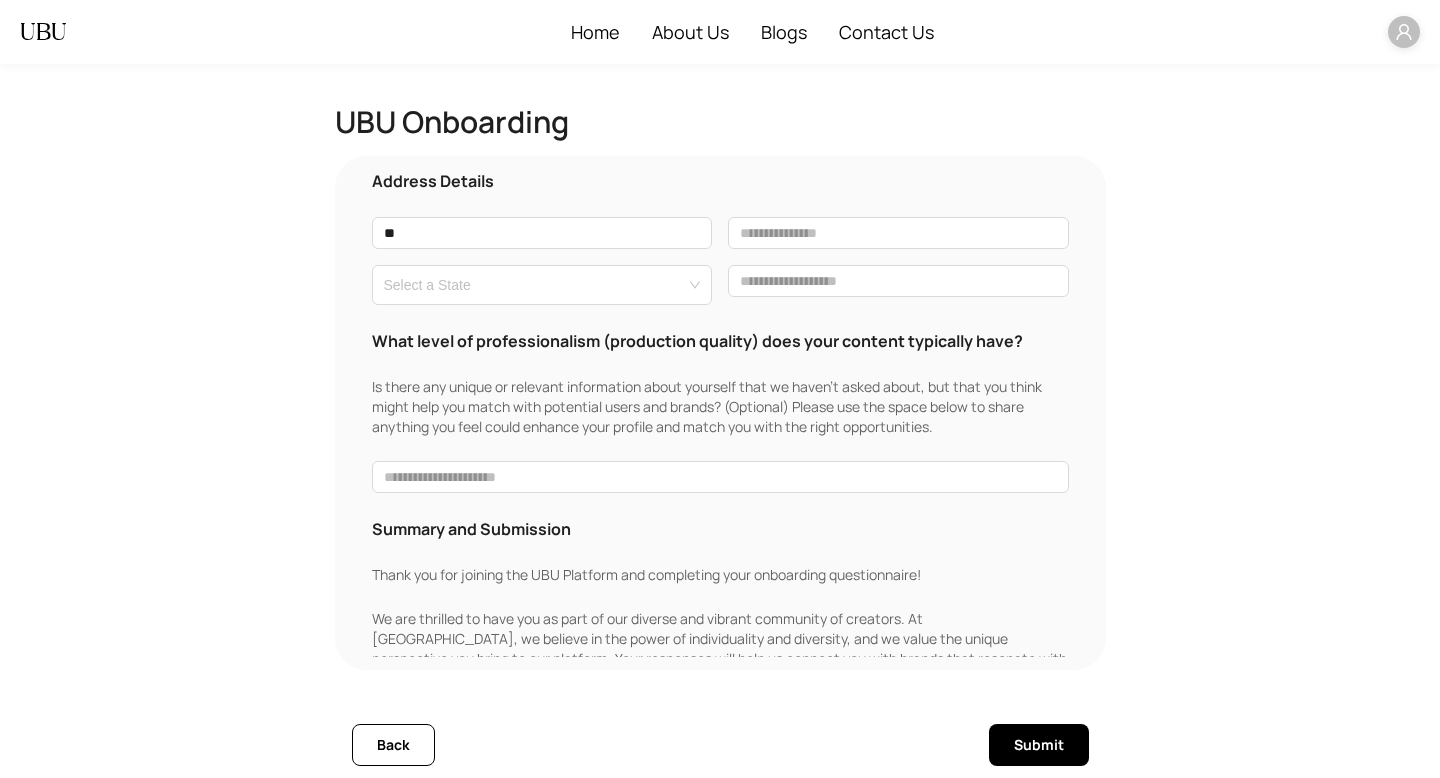 click on "** Select a State" at bounding box center (720, 261) 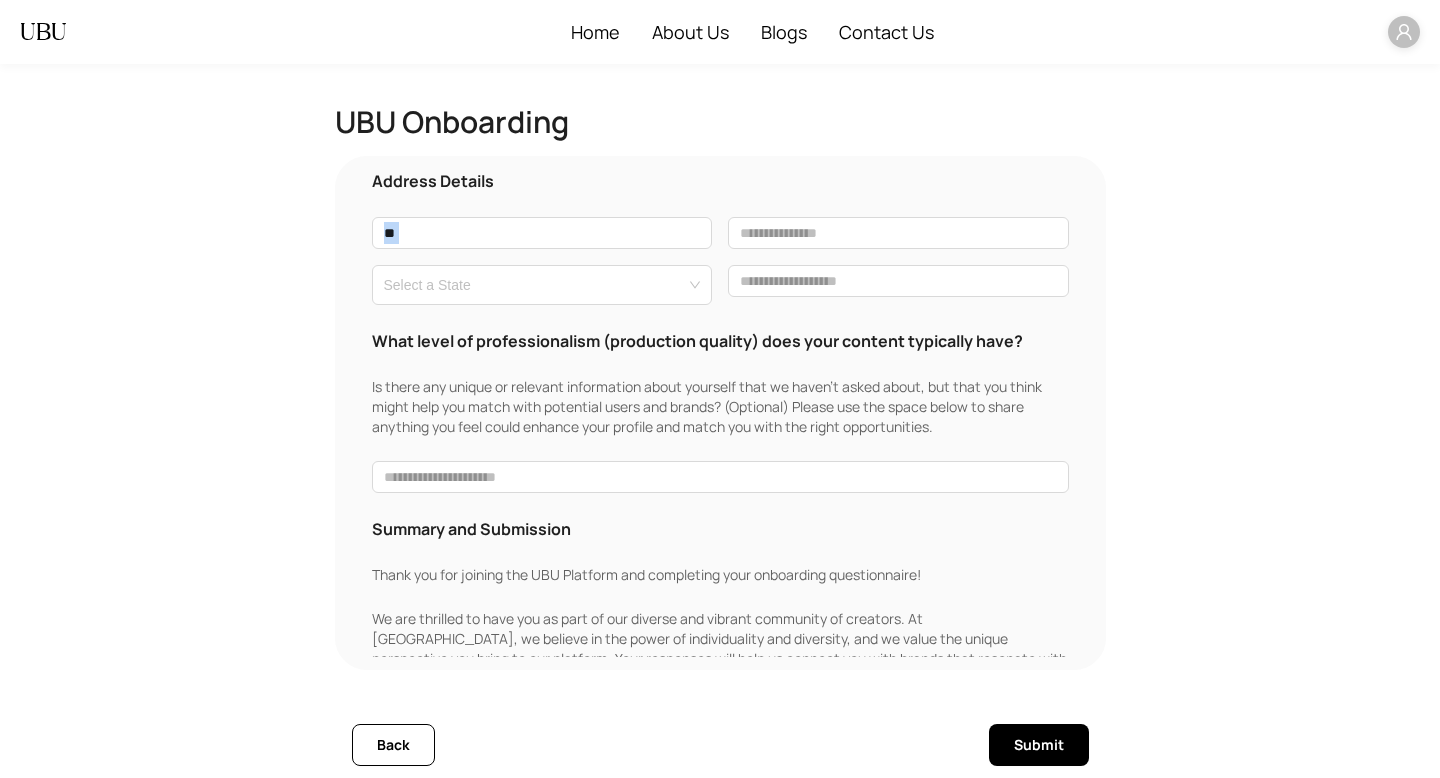 click on "** Select a State" at bounding box center (720, 261) 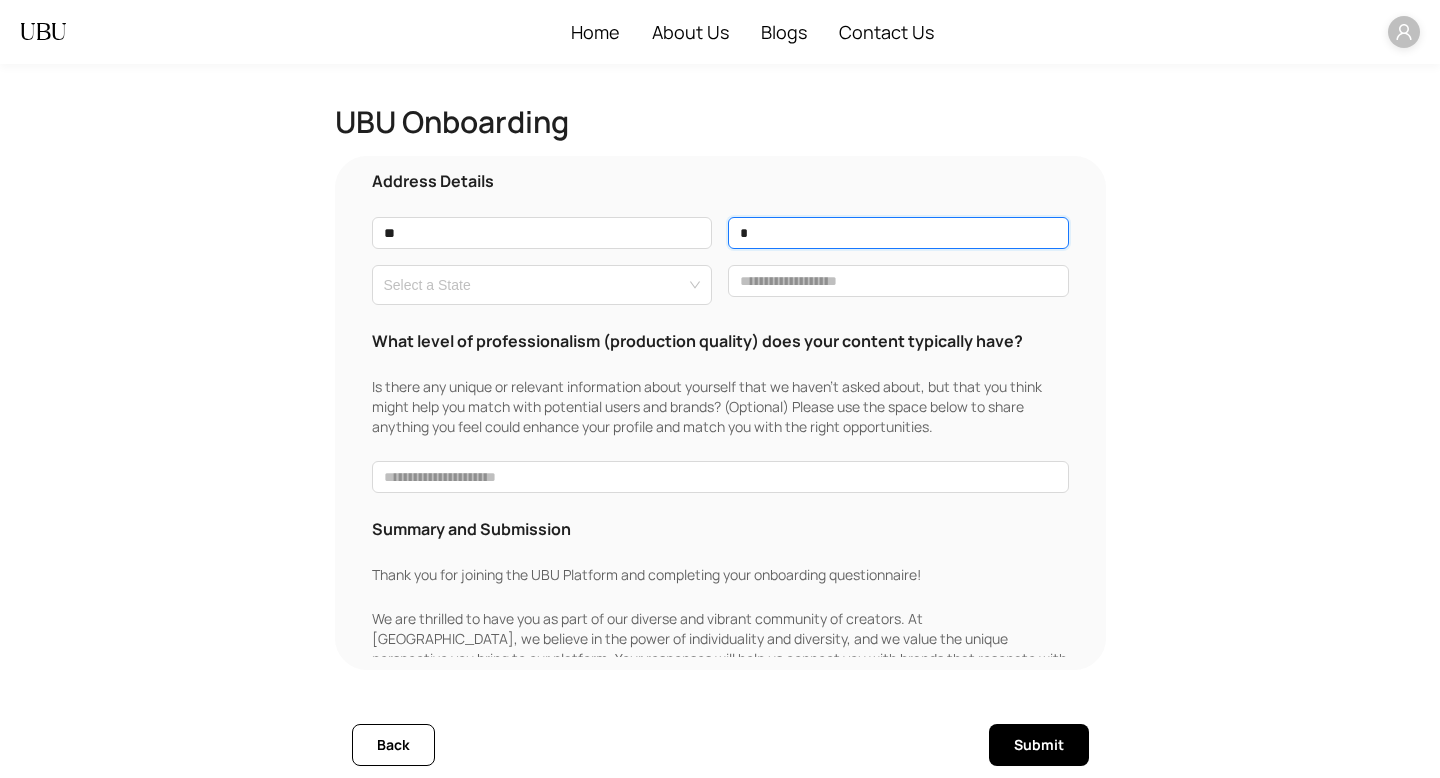 click on "*" at bounding box center (898, 233) 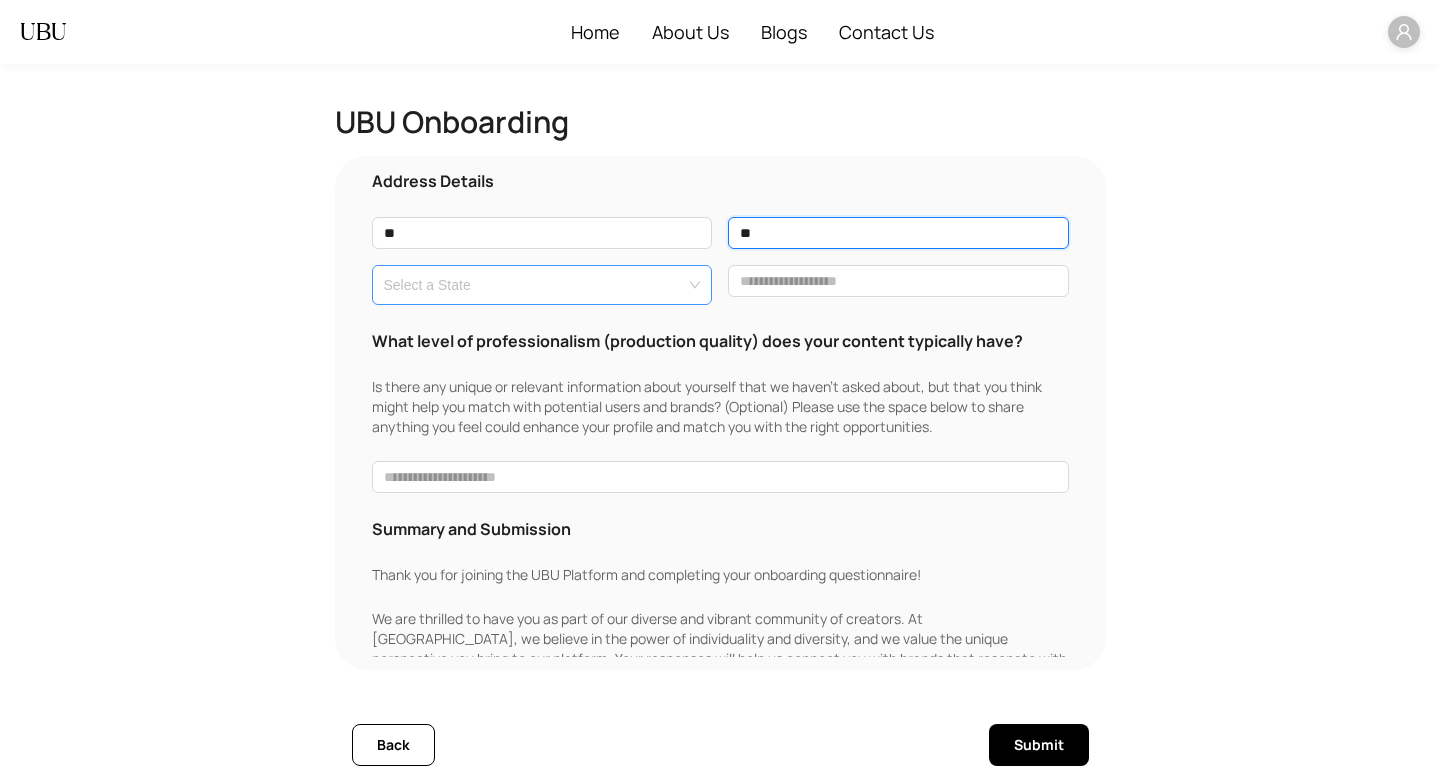 type on "**" 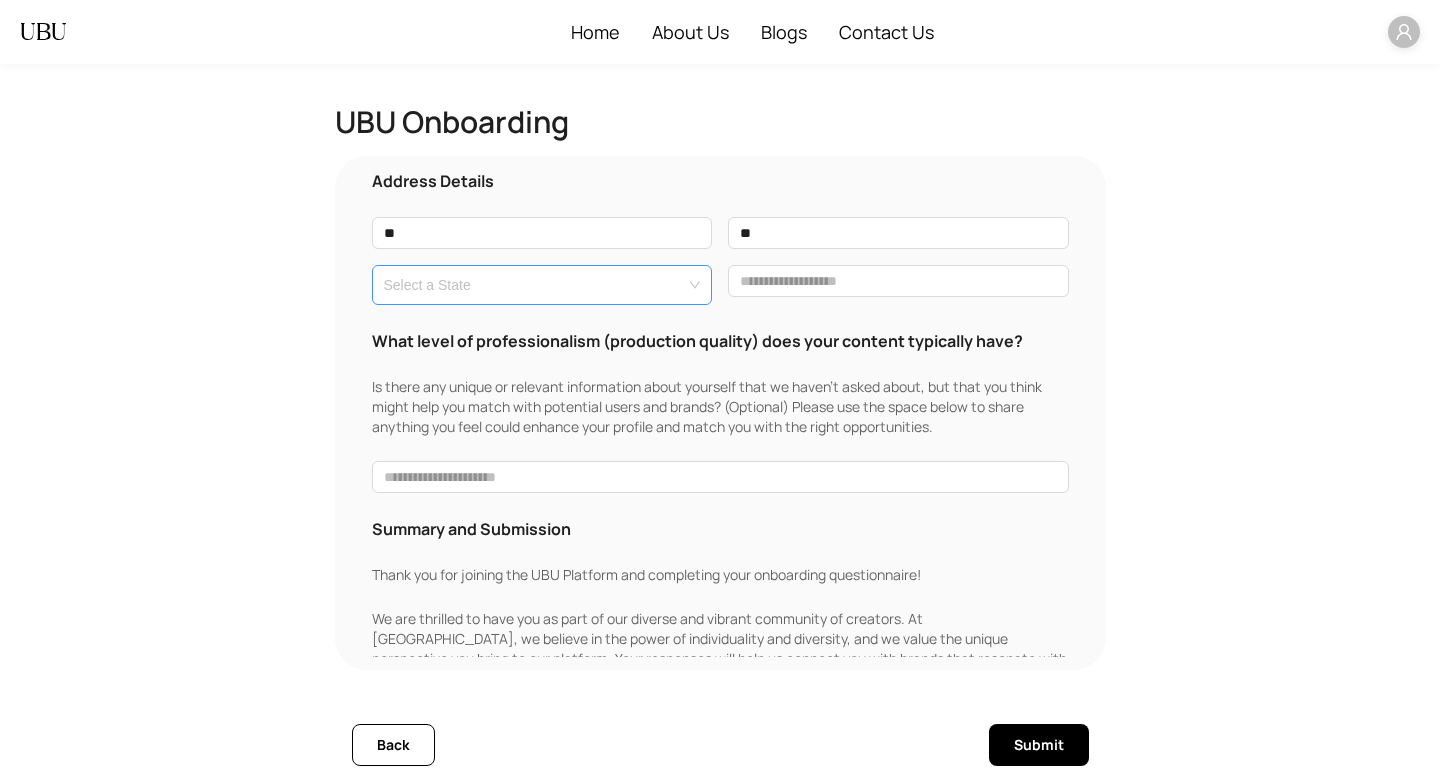 click at bounding box center [536, 281] 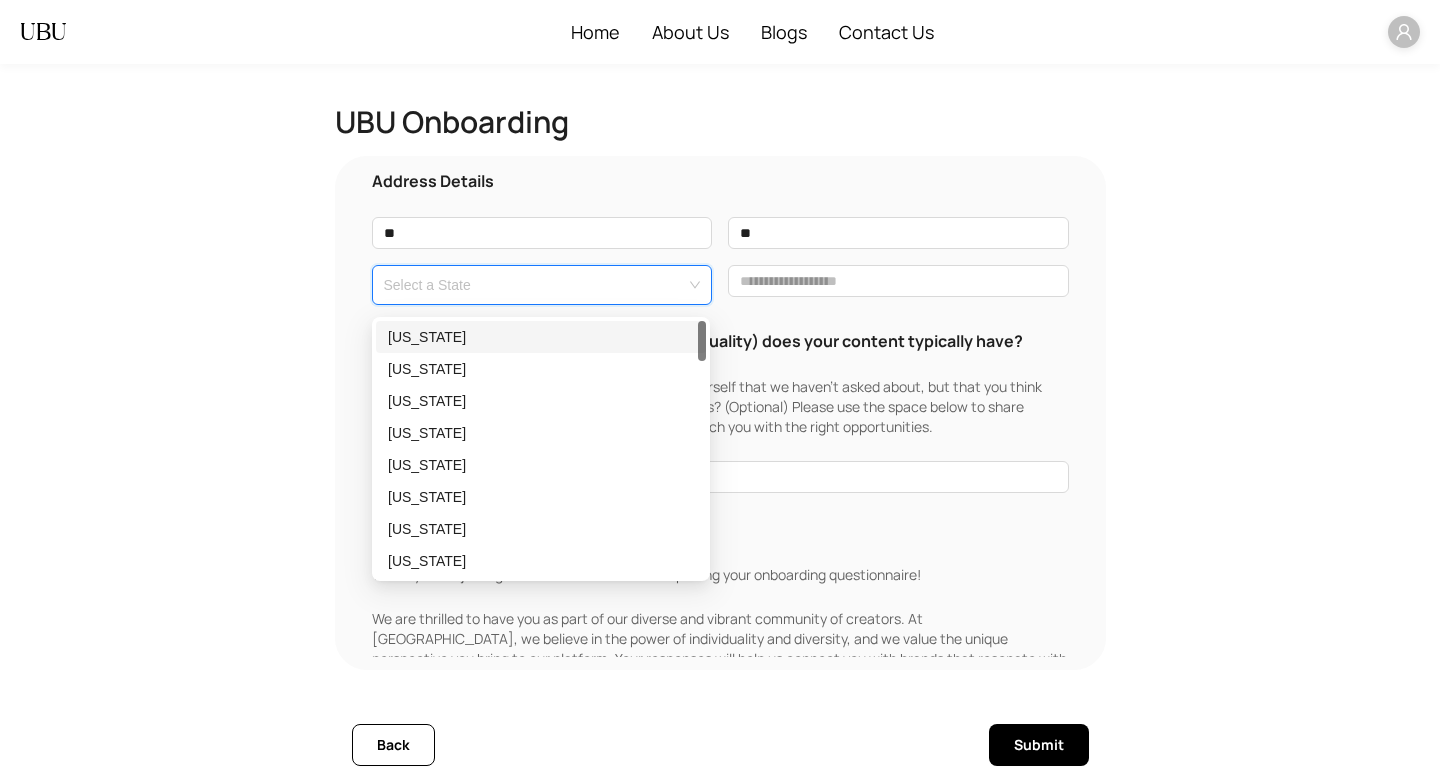 click on "[US_STATE]" at bounding box center [541, 369] 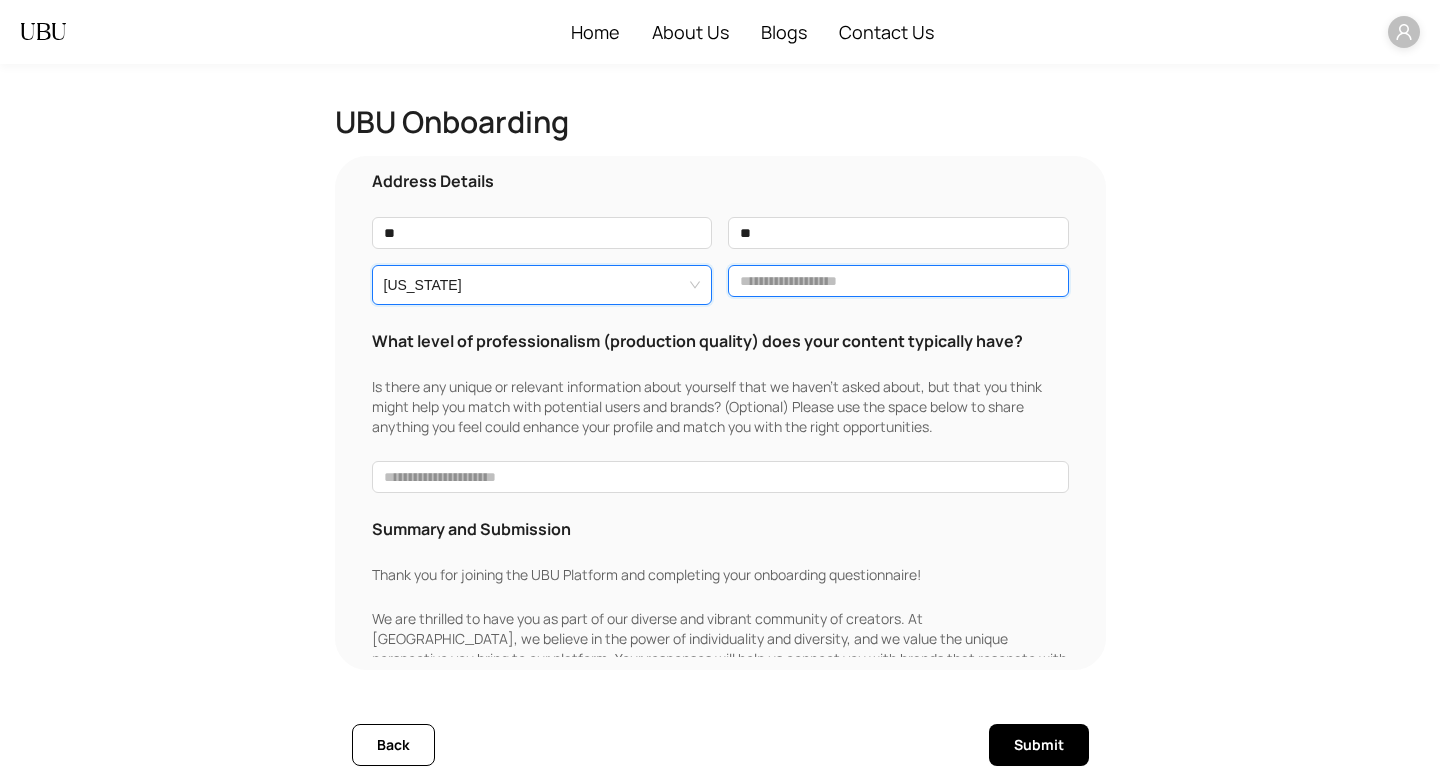 click at bounding box center (898, 281) 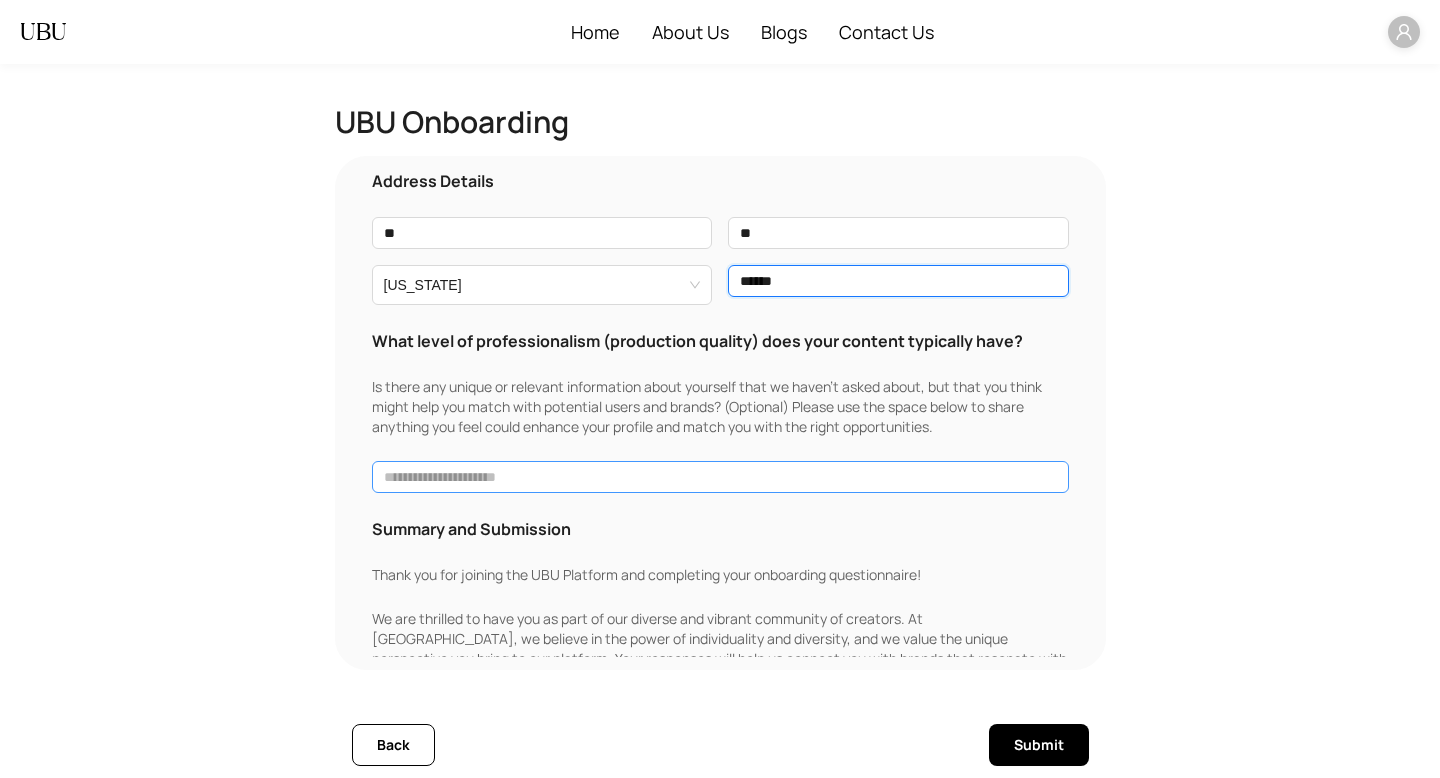 type on "******" 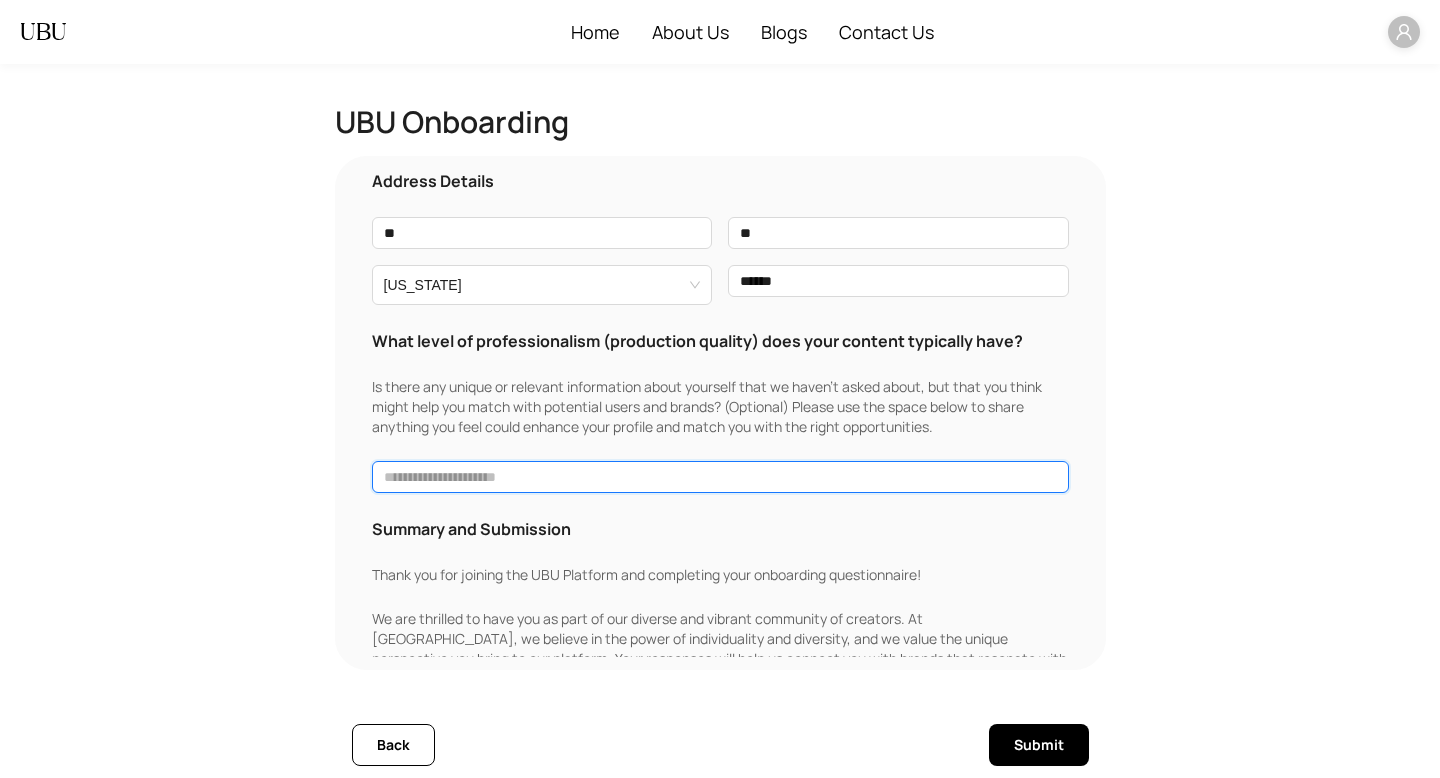 click at bounding box center [720, 477] 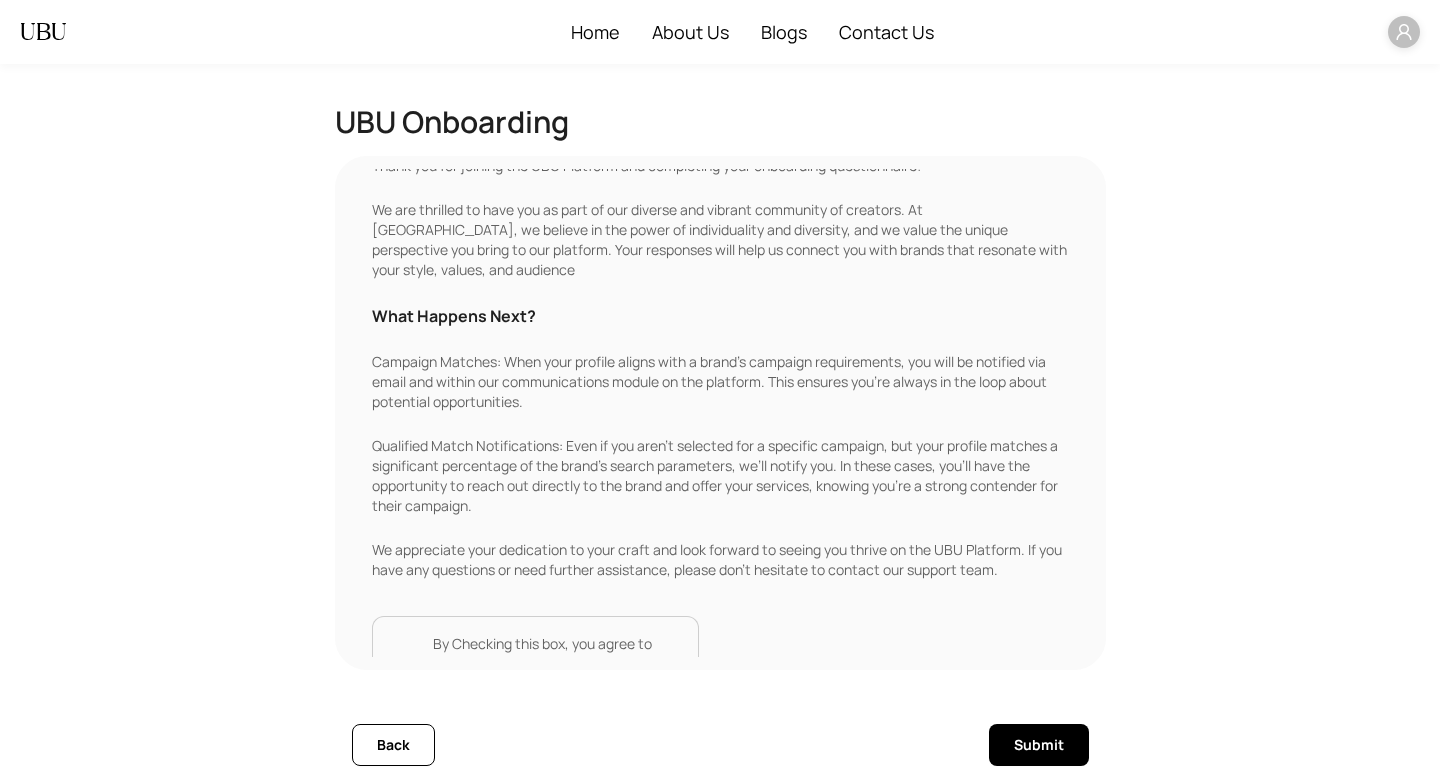 scroll, scrollTop: 478, scrollLeft: 0, axis: vertical 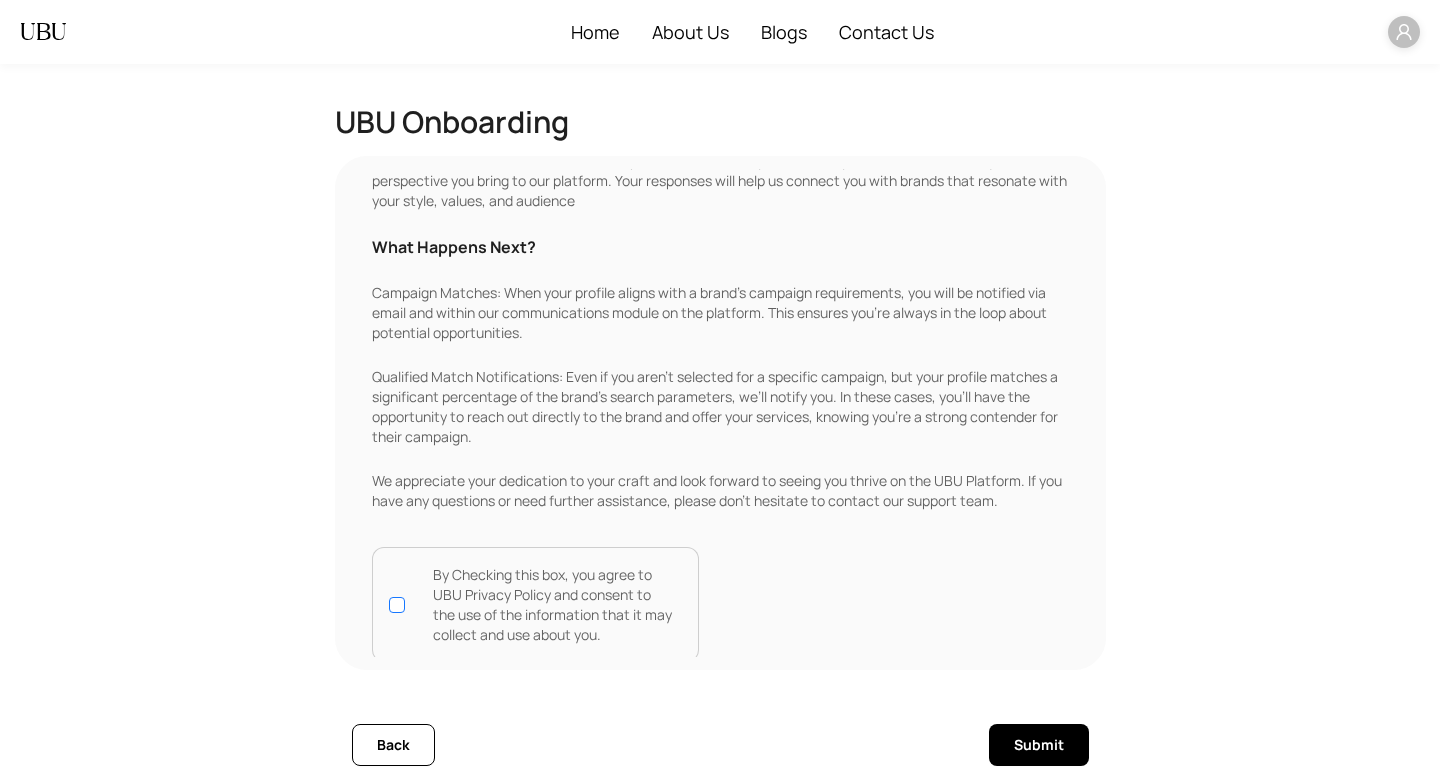 type on "***" 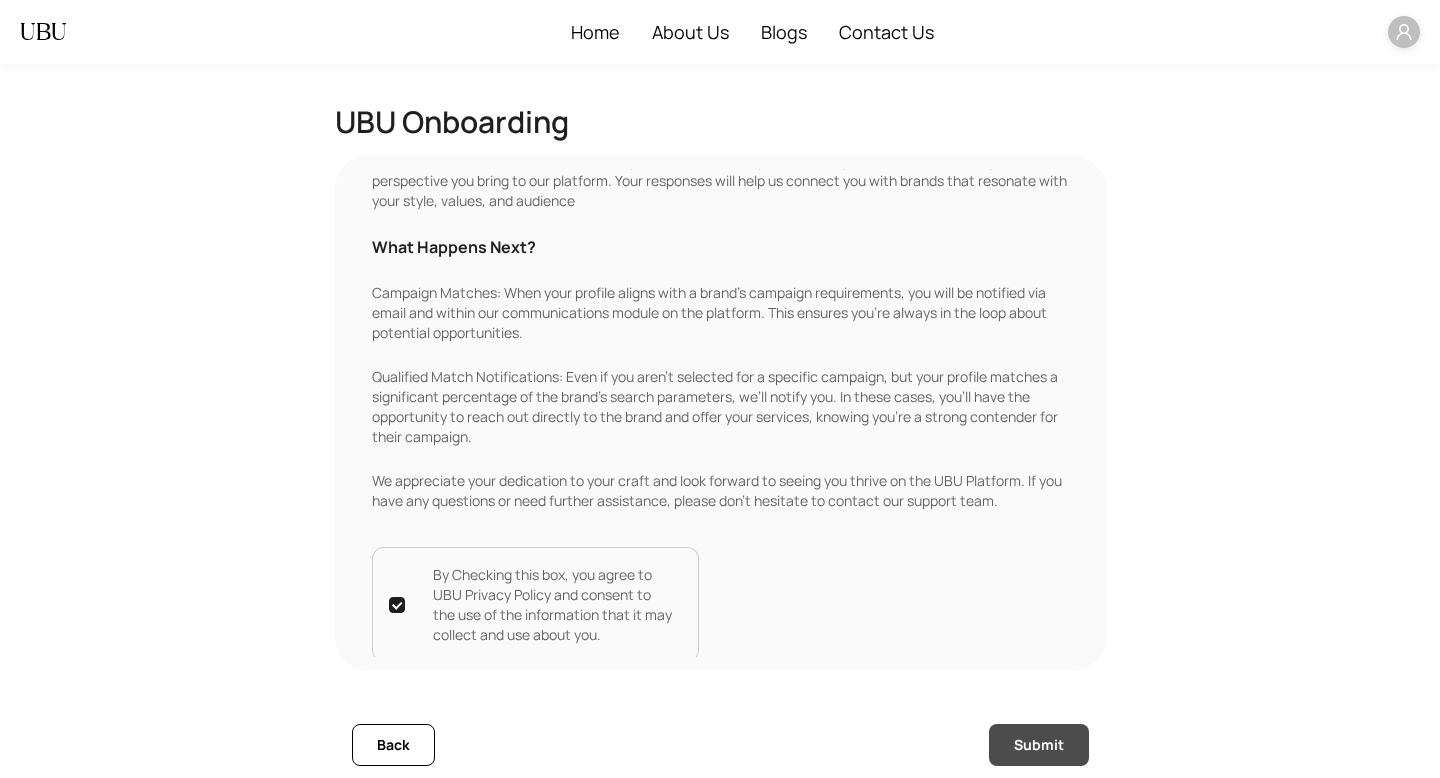 click on "Submit" at bounding box center [1039, 745] 